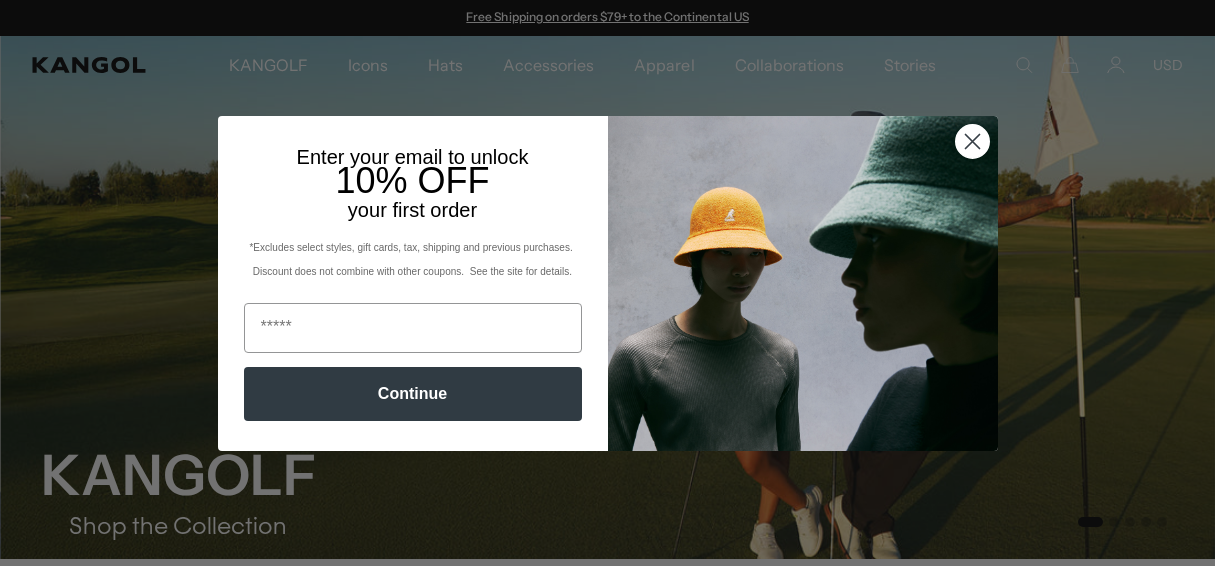 scroll, scrollTop: 0, scrollLeft: 0, axis: both 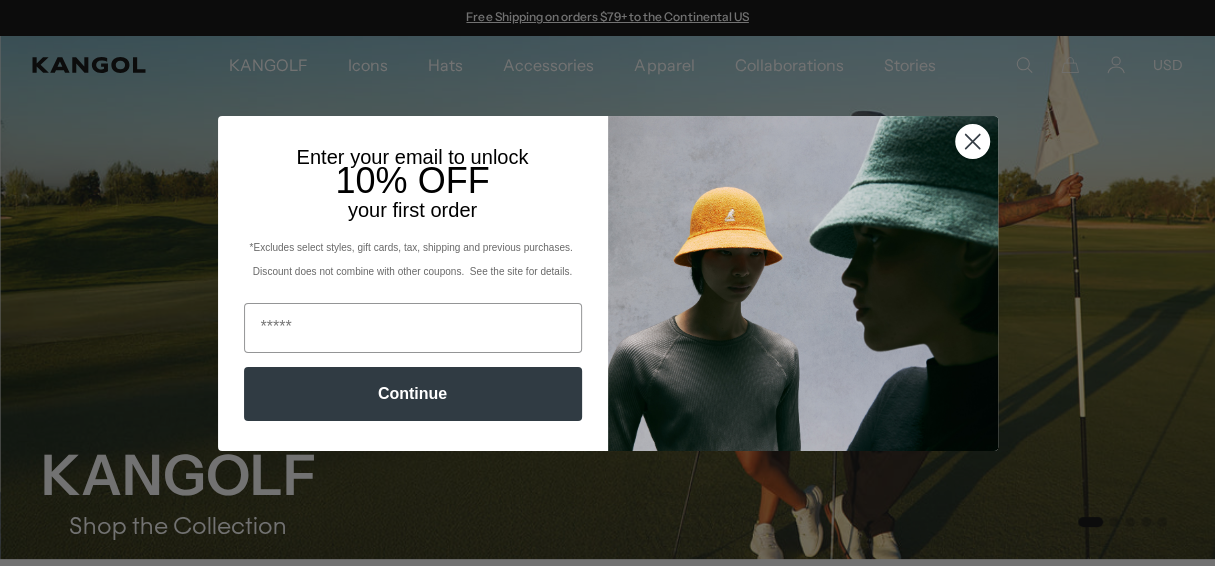 click 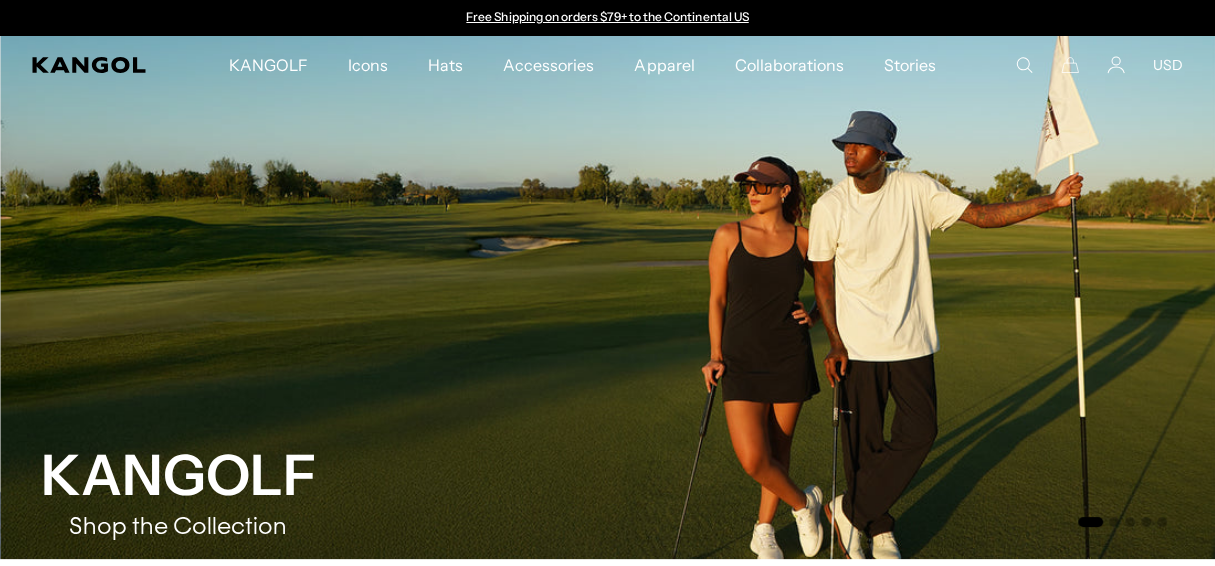 scroll, scrollTop: 0, scrollLeft: 412, axis: horizontal 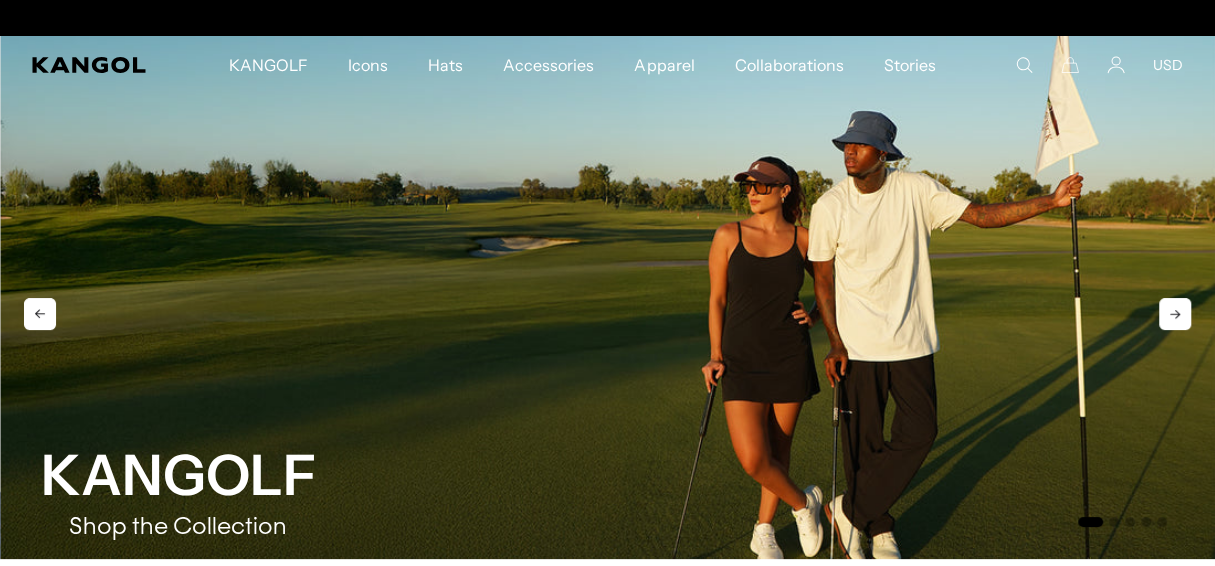 click at bounding box center [608, 297] 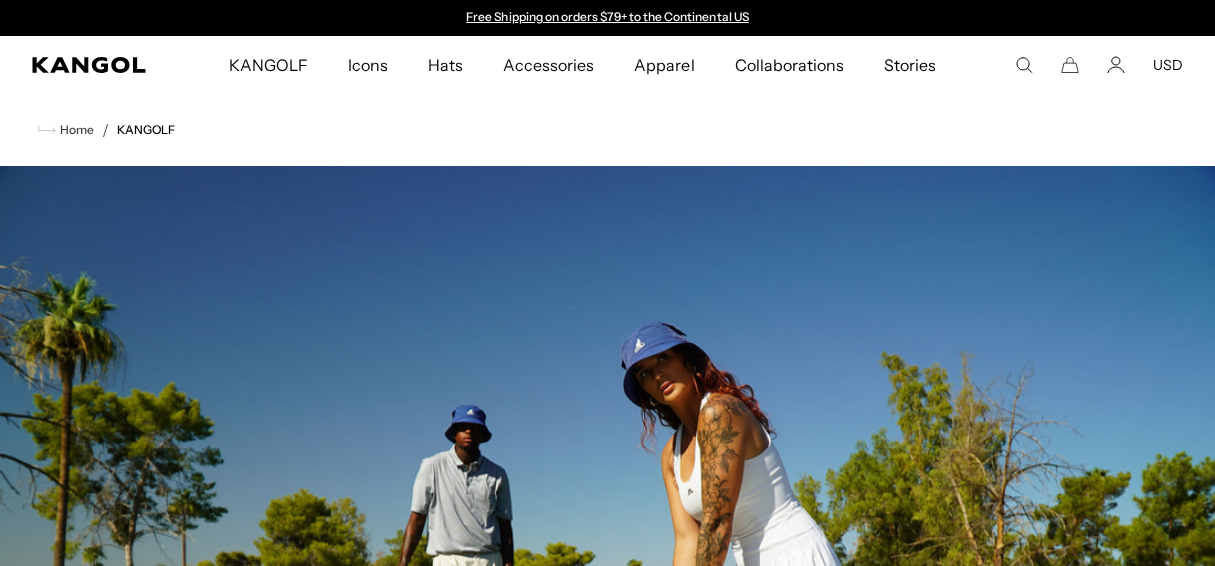 scroll, scrollTop: 0, scrollLeft: 0, axis: both 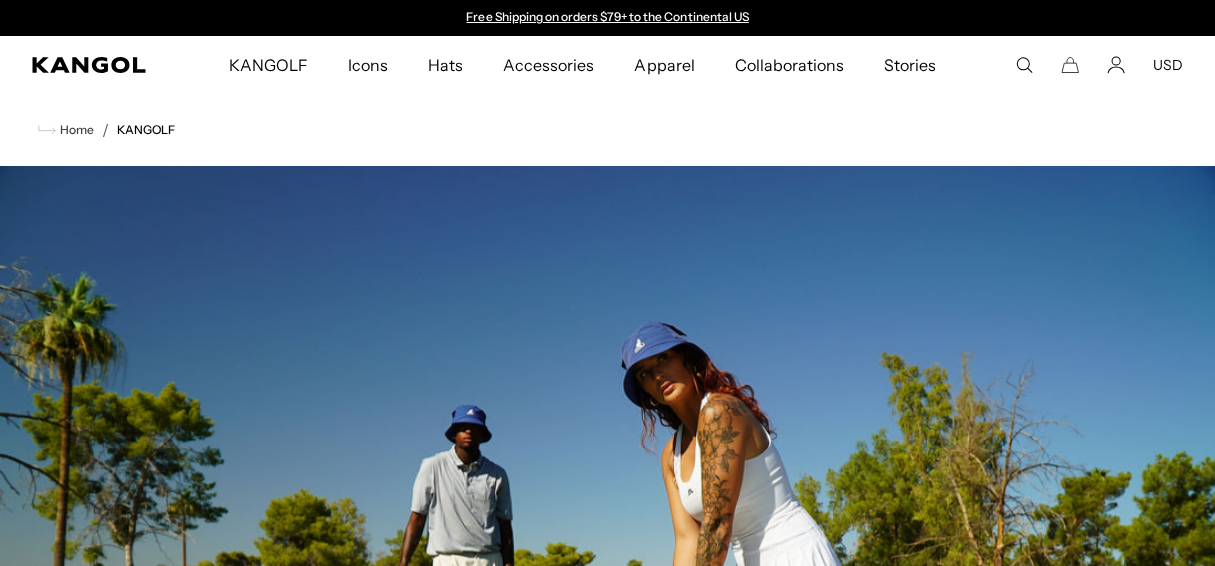 click on "Hats" at bounding box center [445, 65] 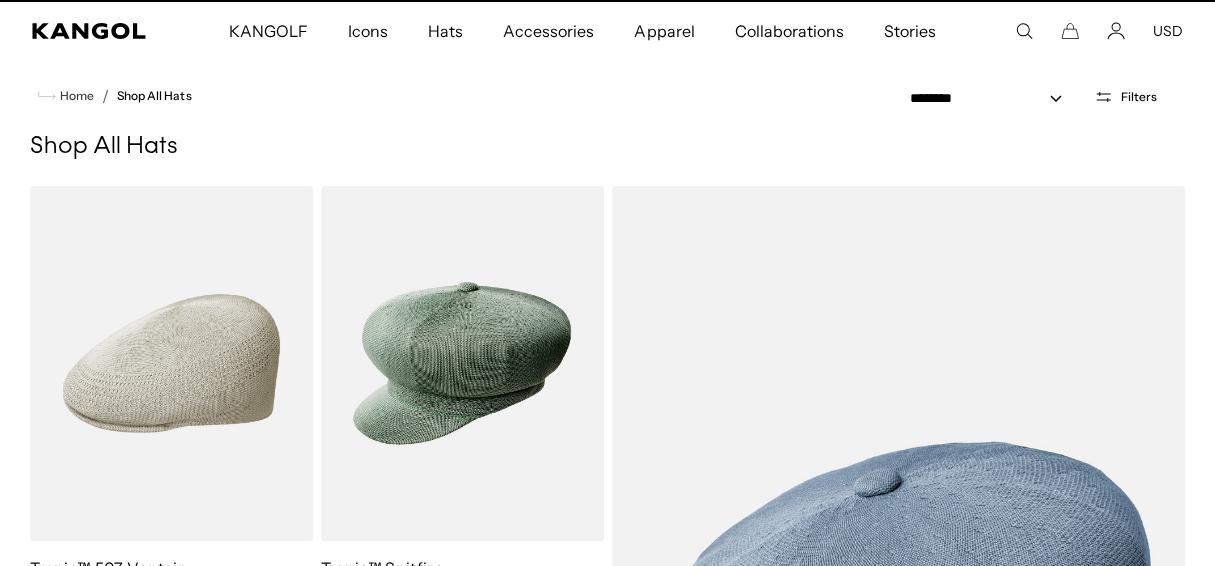 scroll, scrollTop: 151, scrollLeft: 0, axis: vertical 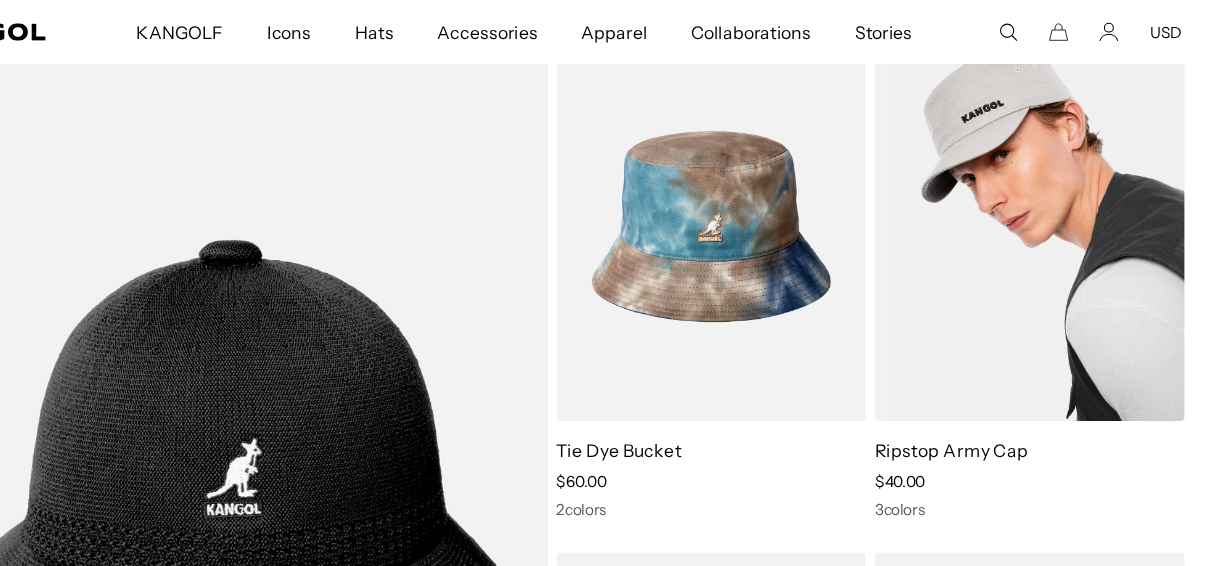 click on "Ripstop Army Cap" at bounding box center (972, 411) 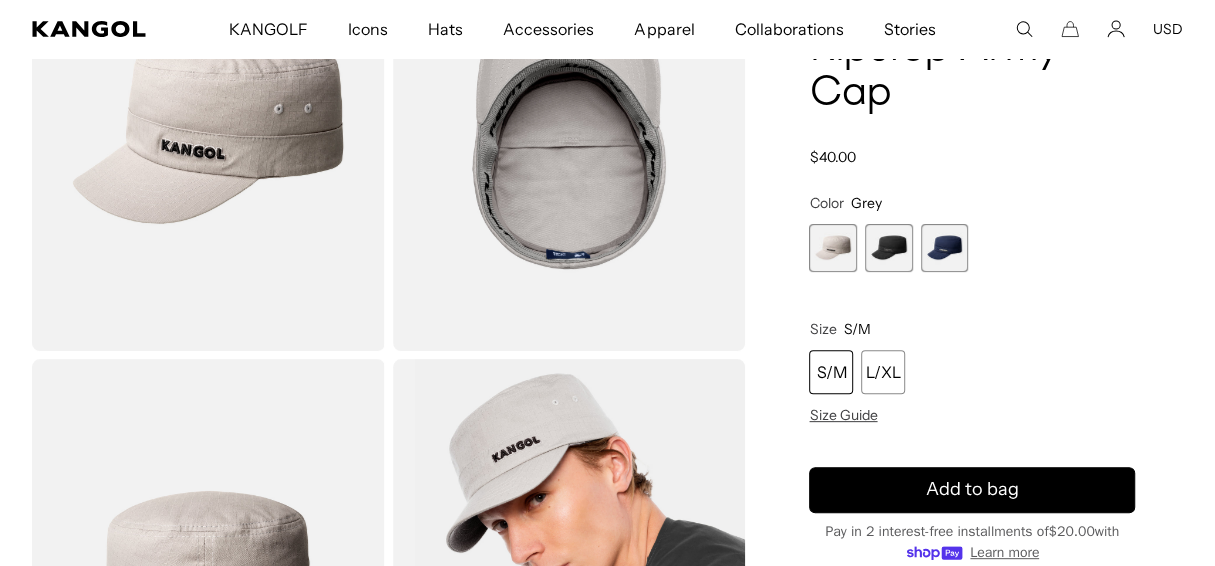 scroll, scrollTop: 257, scrollLeft: 0, axis: vertical 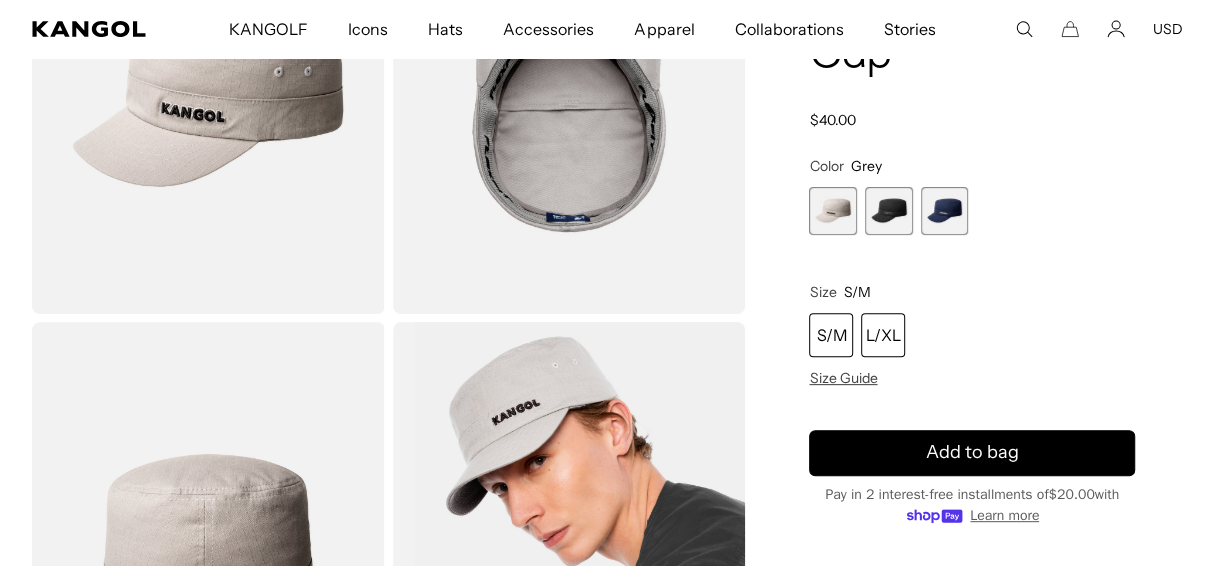 click on "L/XL" at bounding box center (883, 335) 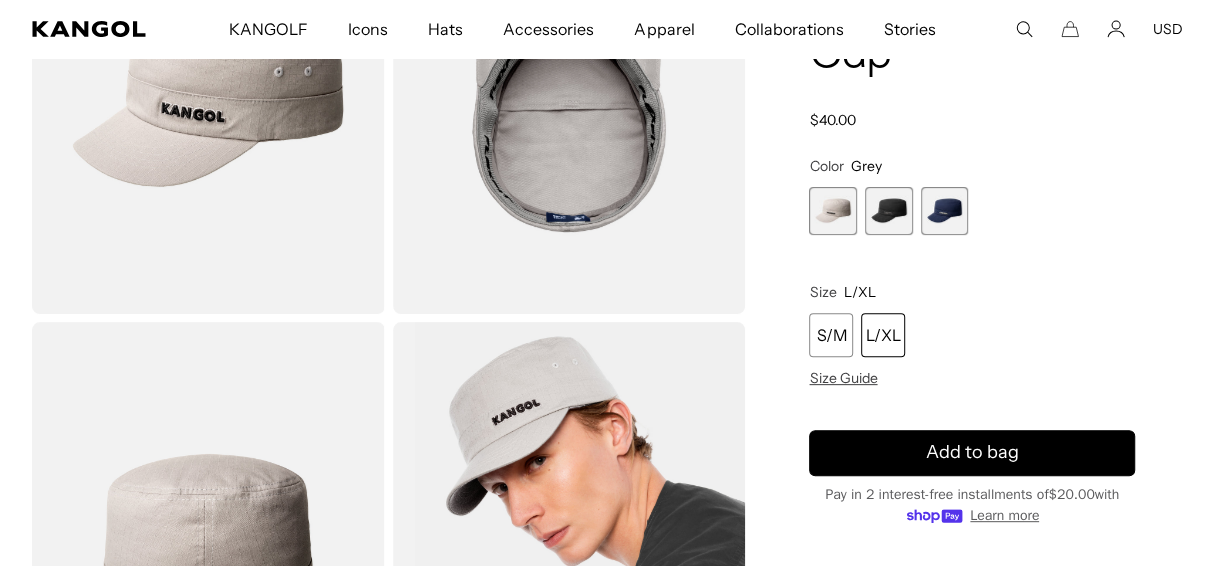scroll, scrollTop: 0, scrollLeft: 0, axis: both 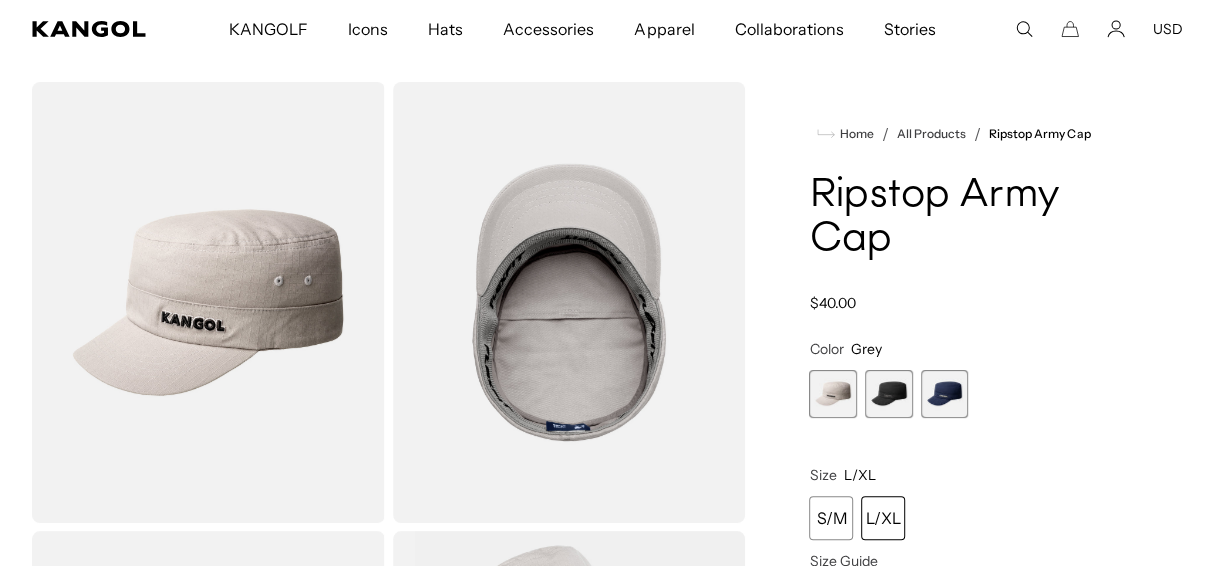 click at bounding box center (945, 394) 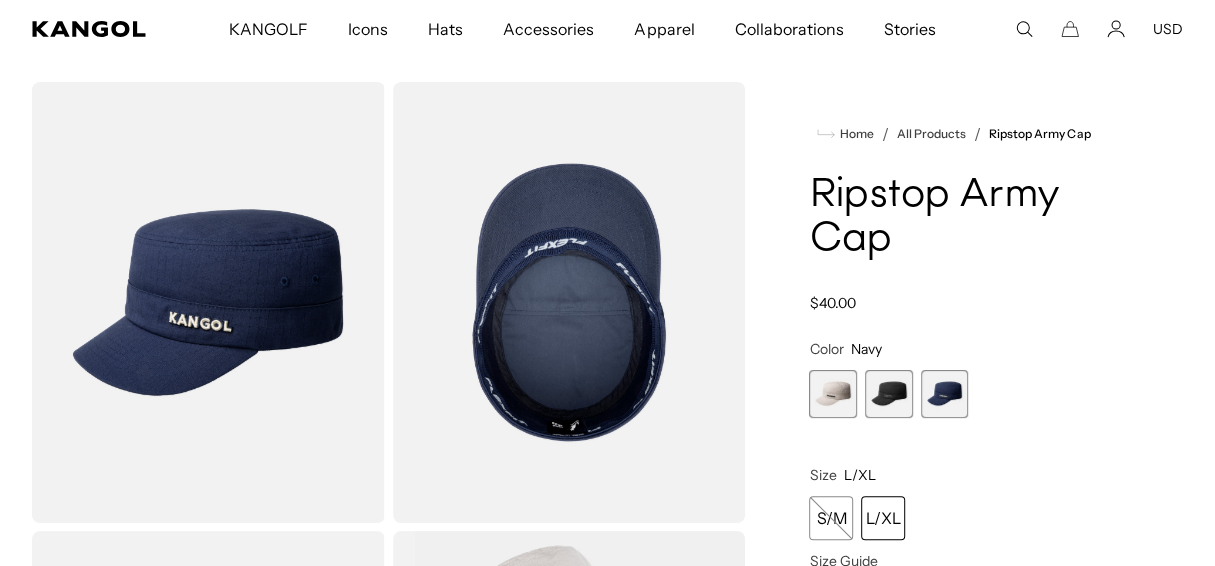 scroll, scrollTop: 0, scrollLeft: 412, axis: horizontal 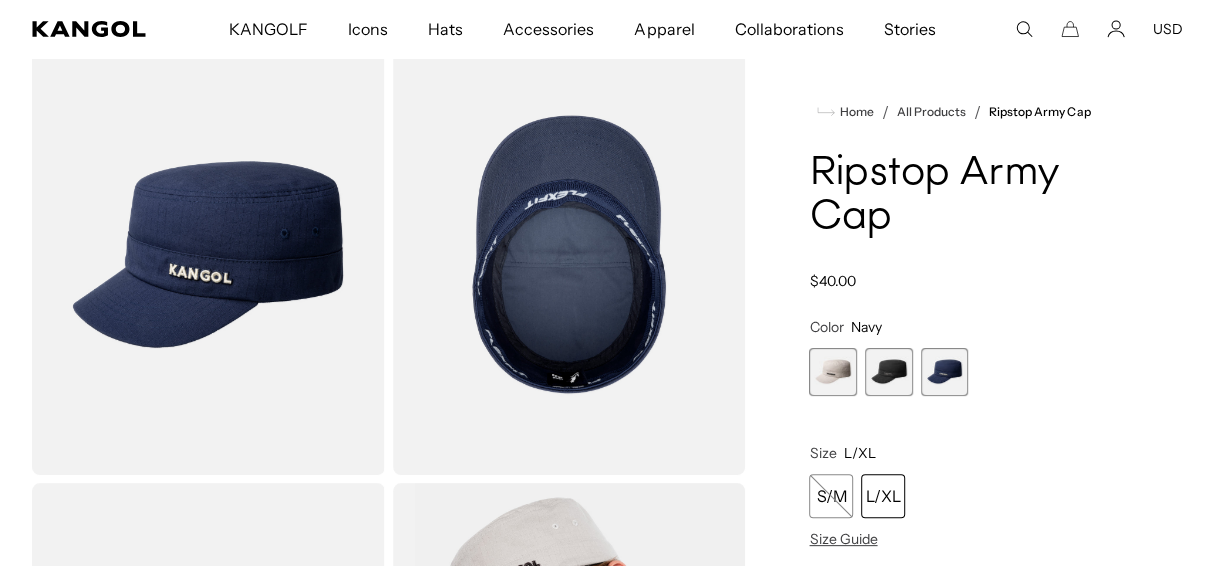 click at bounding box center (889, 372) 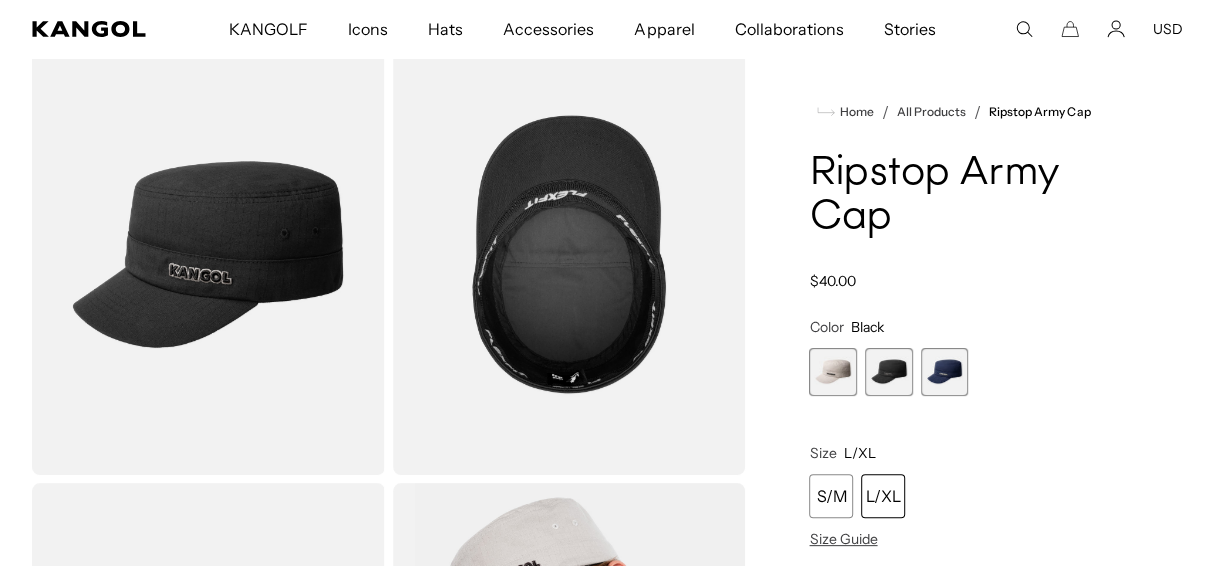 scroll, scrollTop: 0, scrollLeft: 412, axis: horizontal 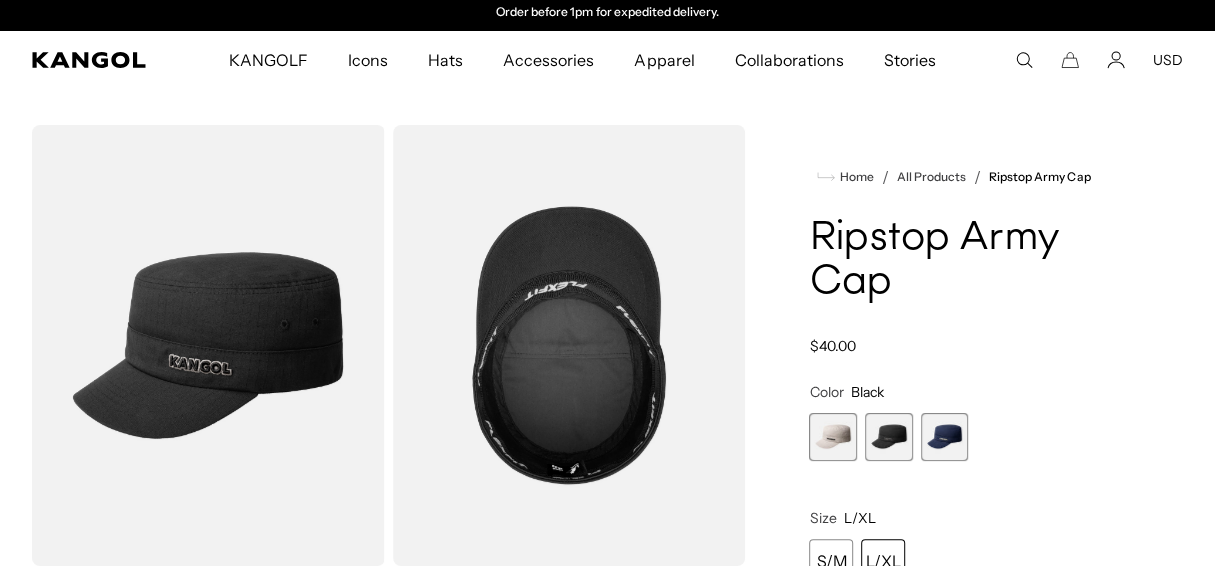 click at bounding box center (833, 437) 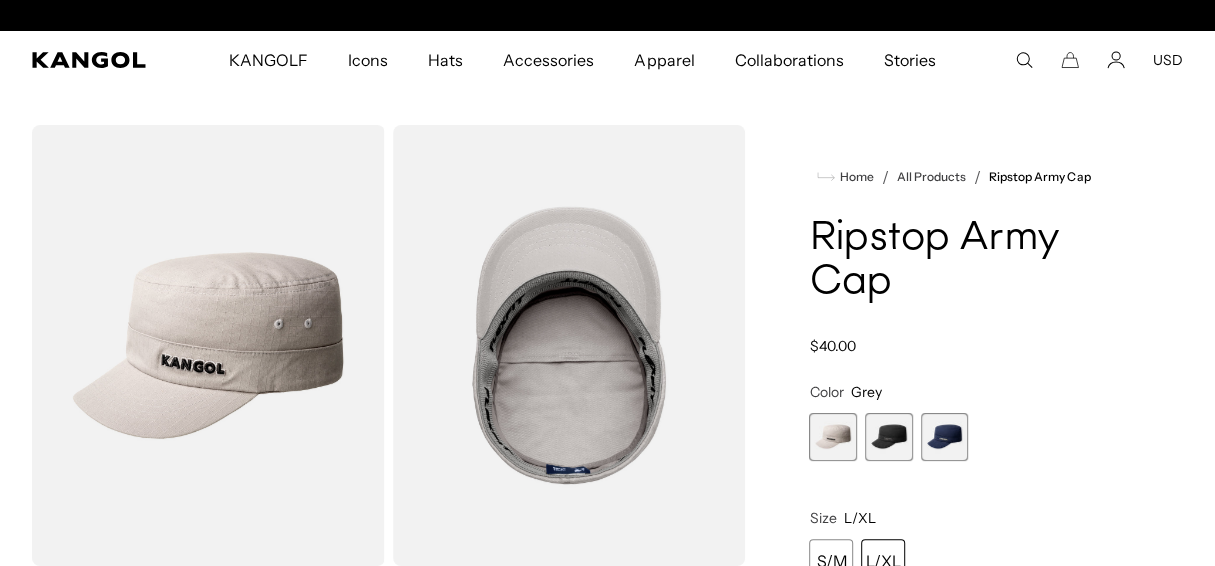 scroll, scrollTop: 0, scrollLeft: 0, axis: both 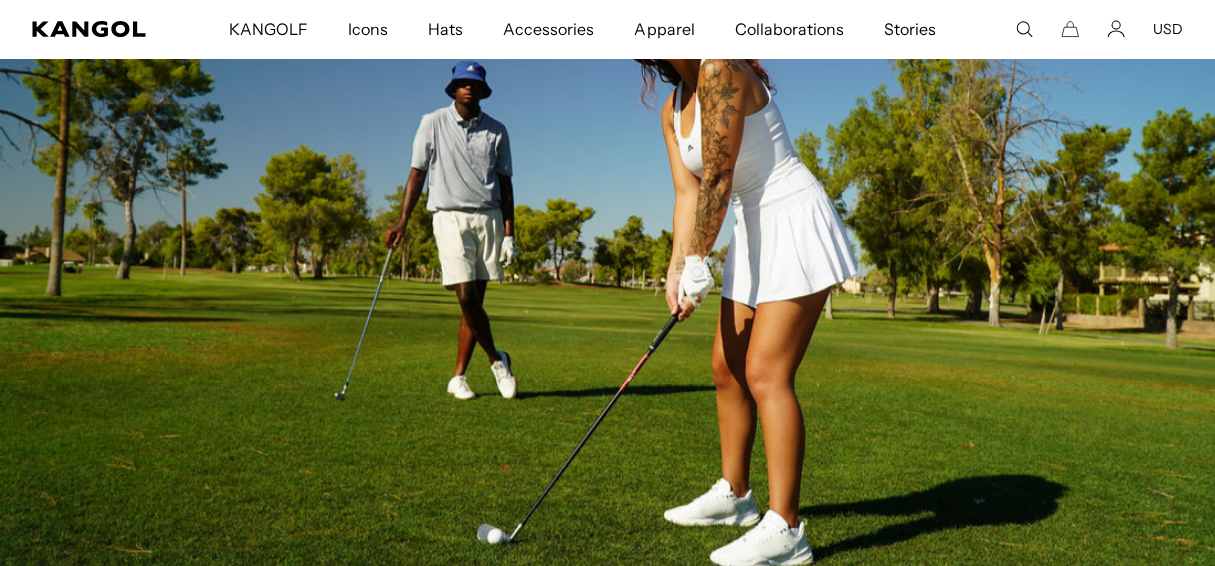 click 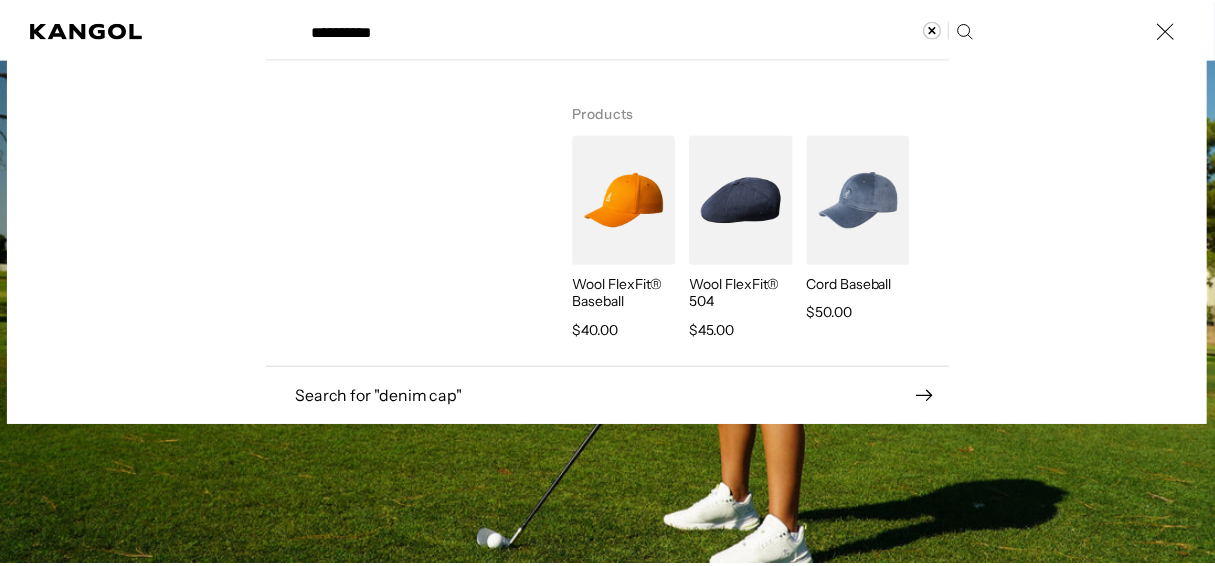 scroll, scrollTop: 0, scrollLeft: 0, axis: both 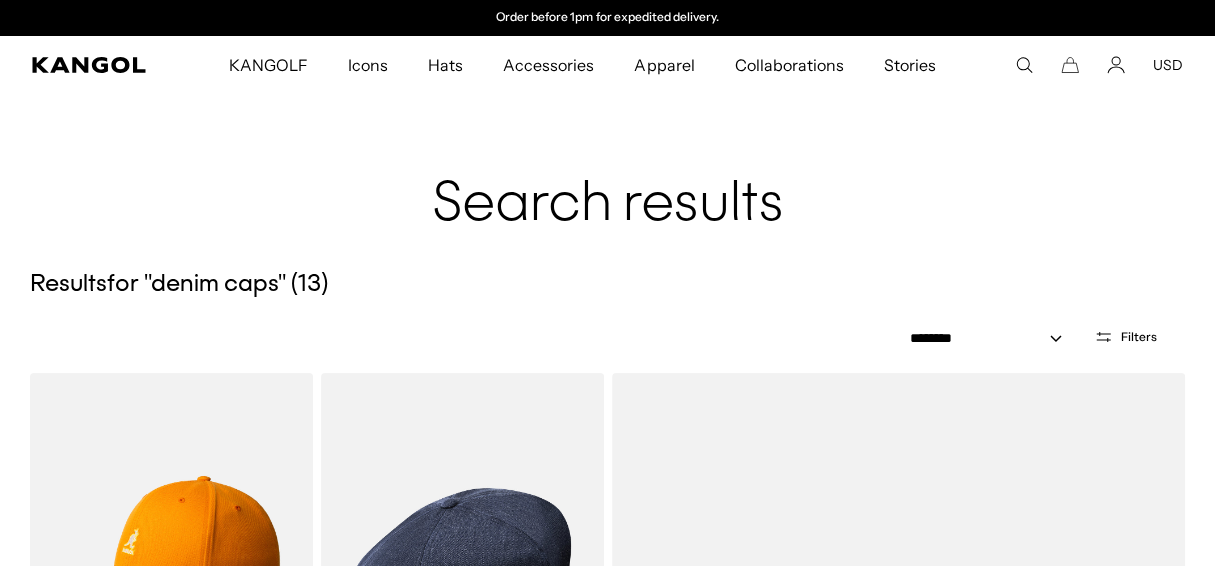 click 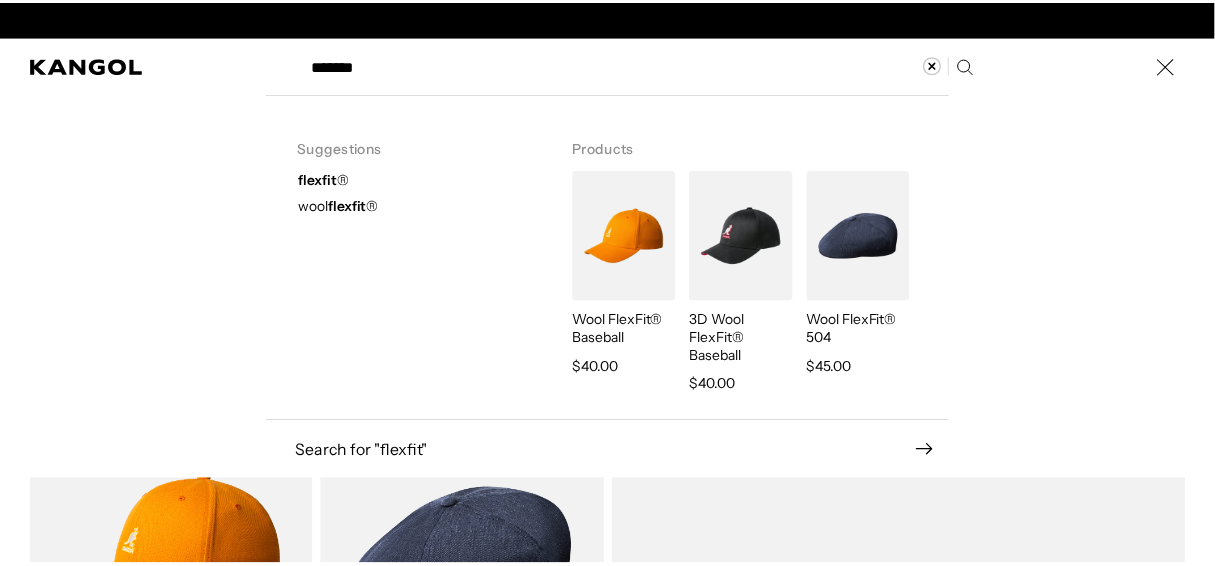 scroll, scrollTop: 0, scrollLeft: 412, axis: horizontal 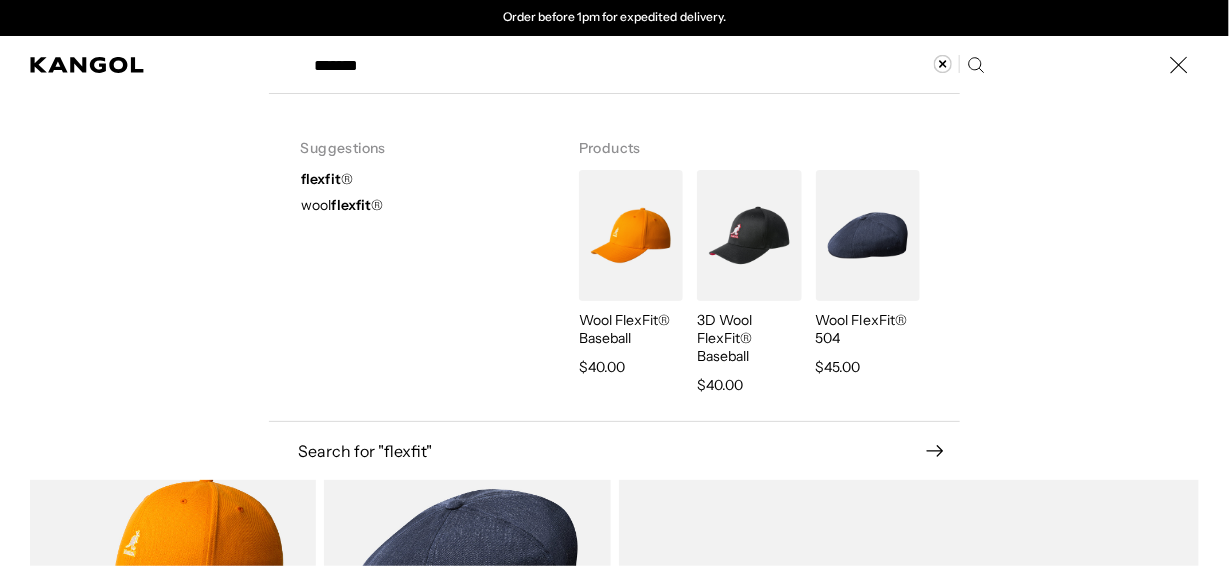 type on "*******" 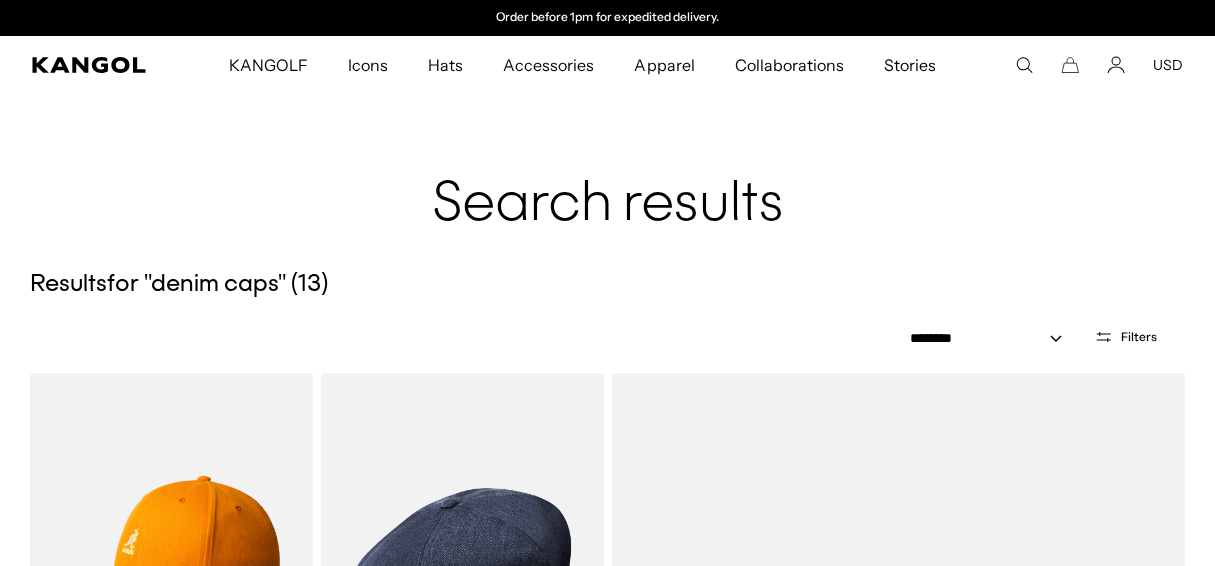 scroll, scrollTop: 0, scrollLeft: 0, axis: both 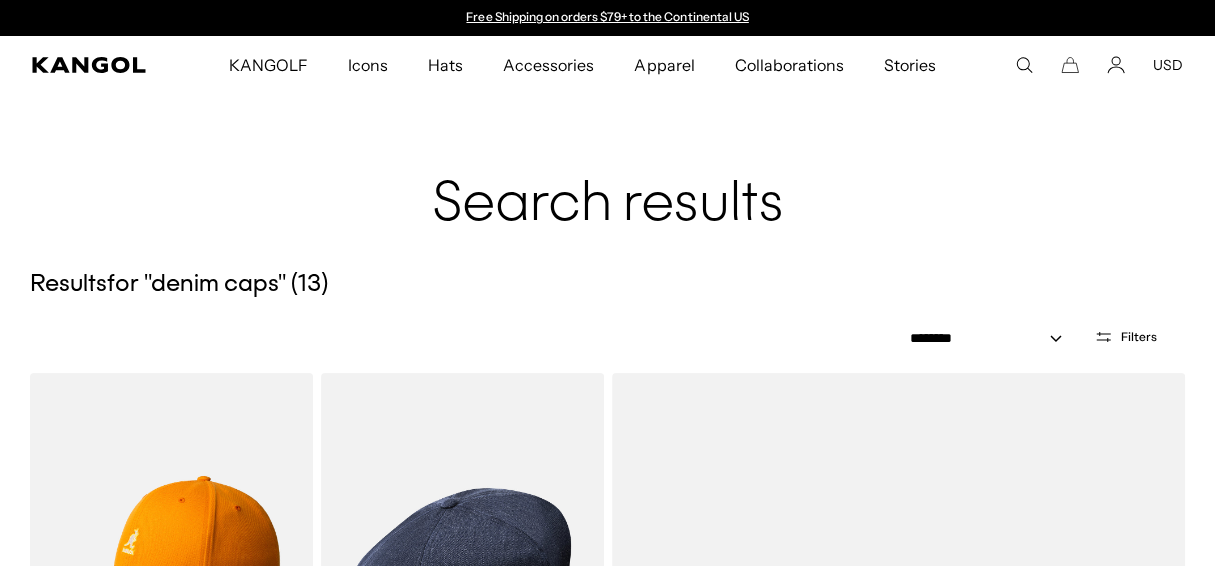 click on "Hats" at bounding box center (445, 65) 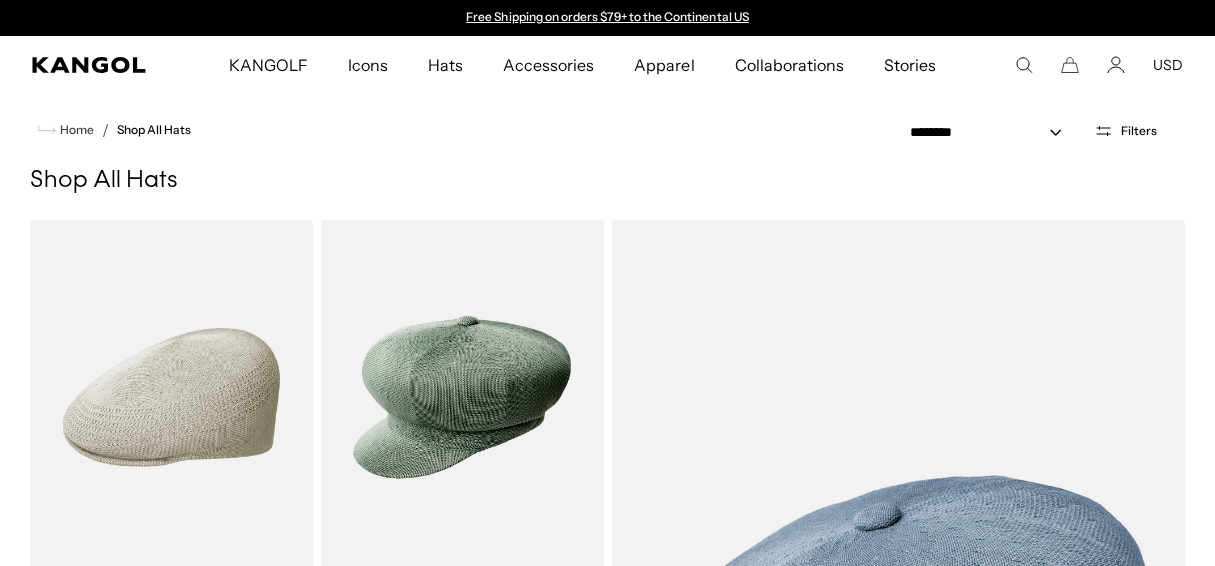 scroll, scrollTop: 0, scrollLeft: 0, axis: both 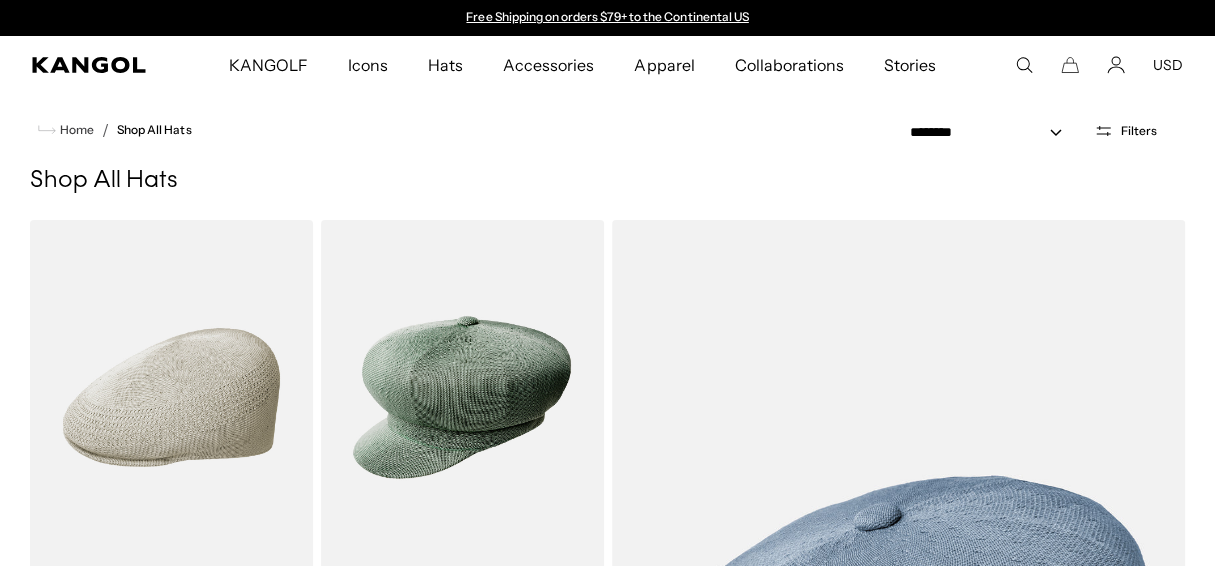 click on "Hats" at bounding box center [445, 65] 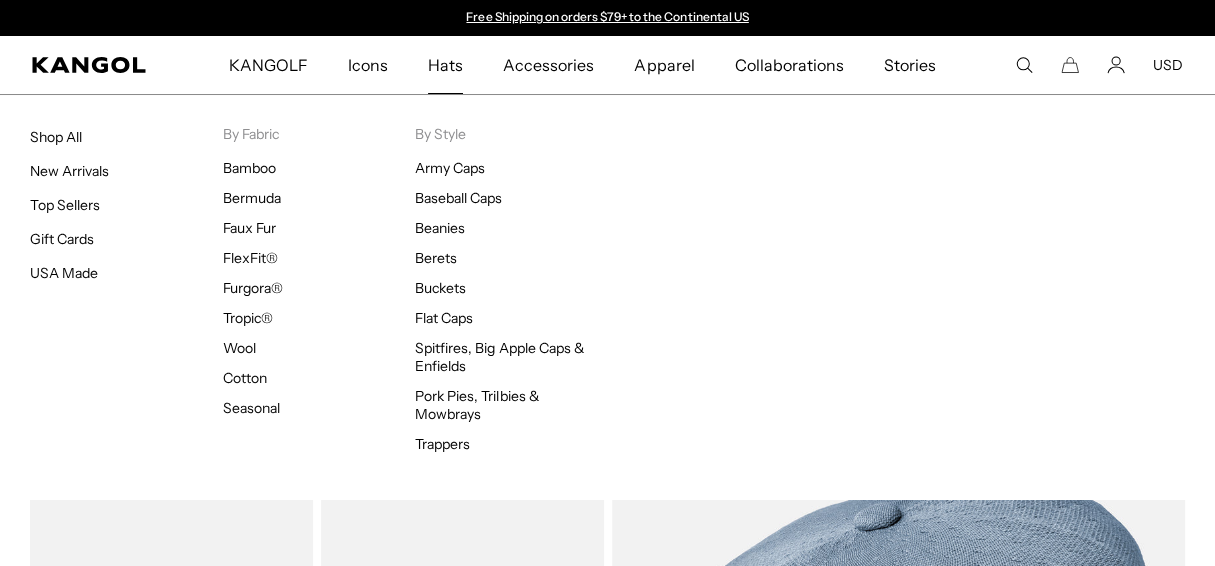 scroll, scrollTop: 0, scrollLeft: 0, axis: both 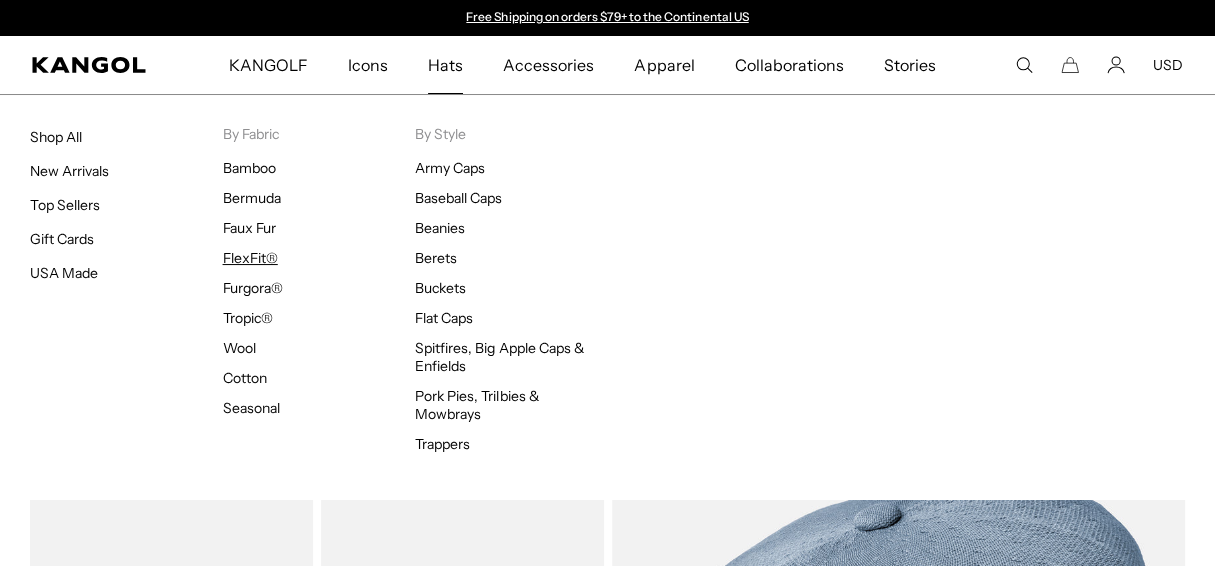 click on "FlexFit®" at bounding box center [250, 258] 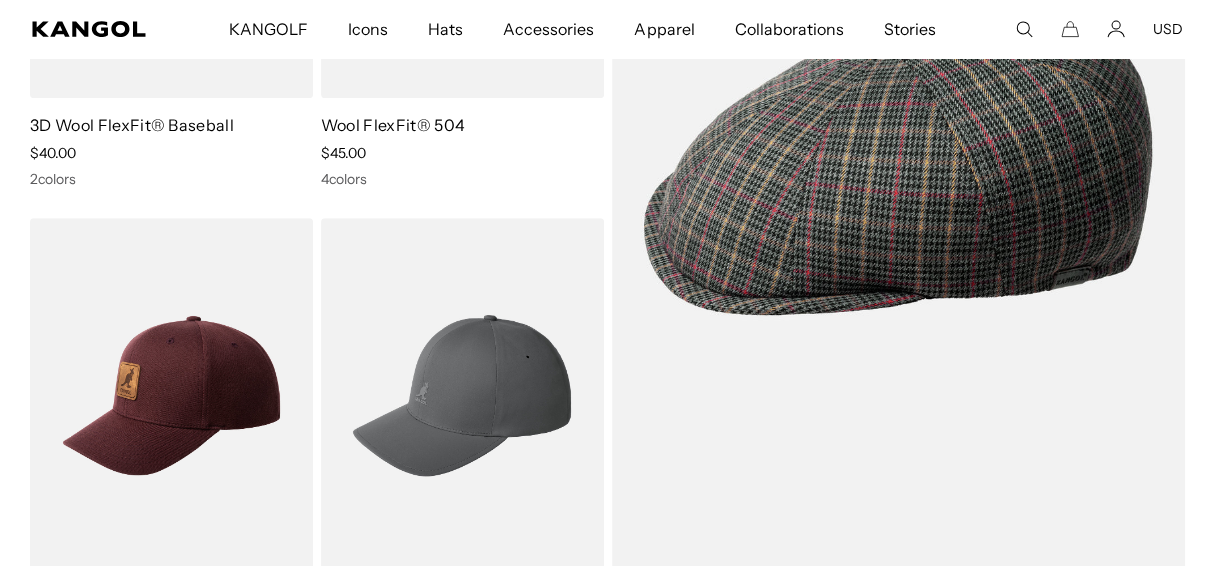 scroll, scrollTop: 681, scrollLeft: 0, axis: vertical 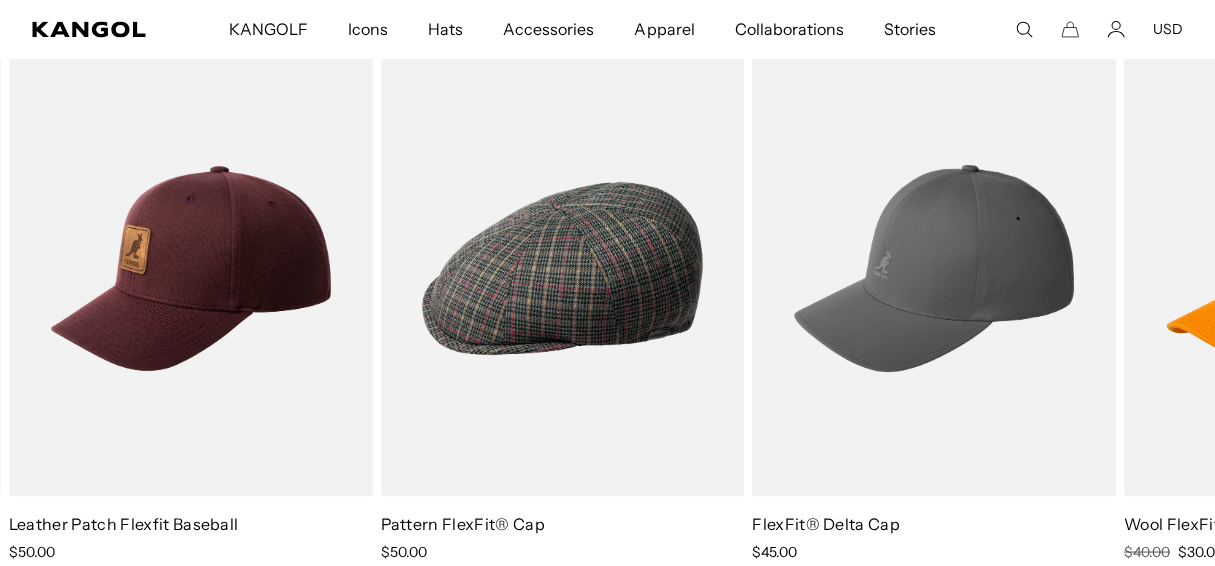 click on "Hats" at bounding box center (445, 29) 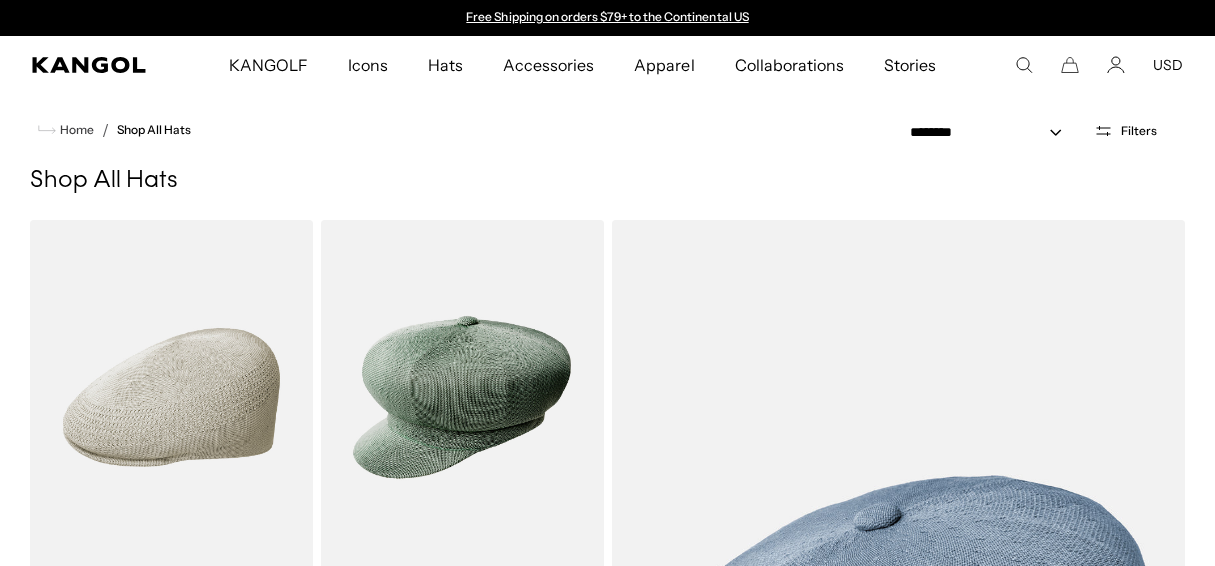 scroll, scrollTop: 0, scrollLeft: 0, axis: both 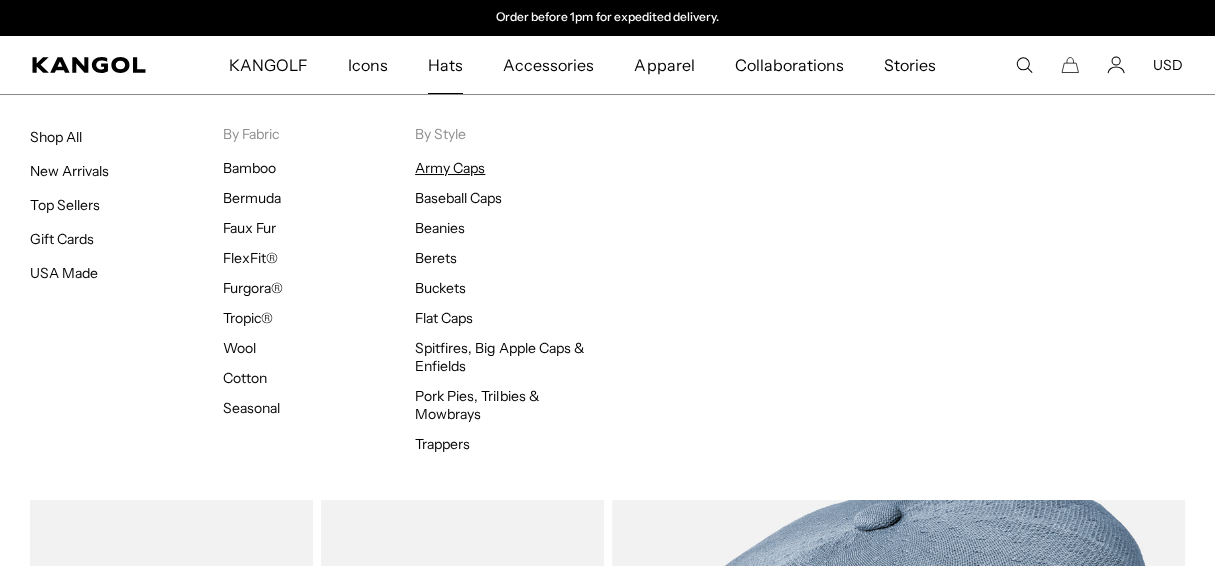 click on "Army Caps" at bounding box center [450, 168] 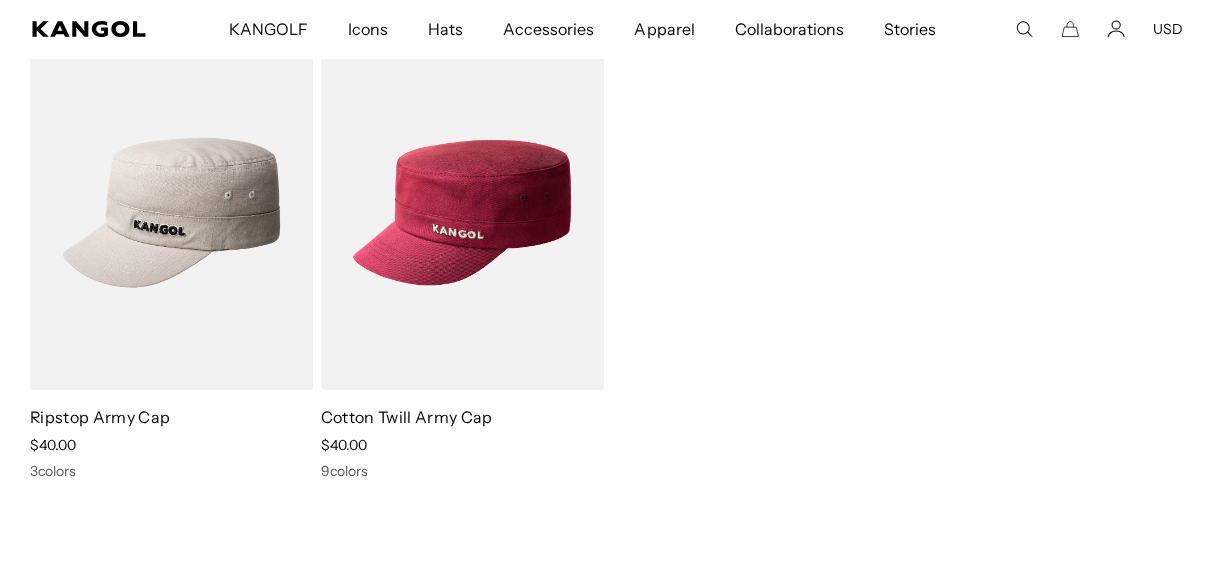 scroll, scrollTop: 231, scrollLeft: 0, axis: vertical 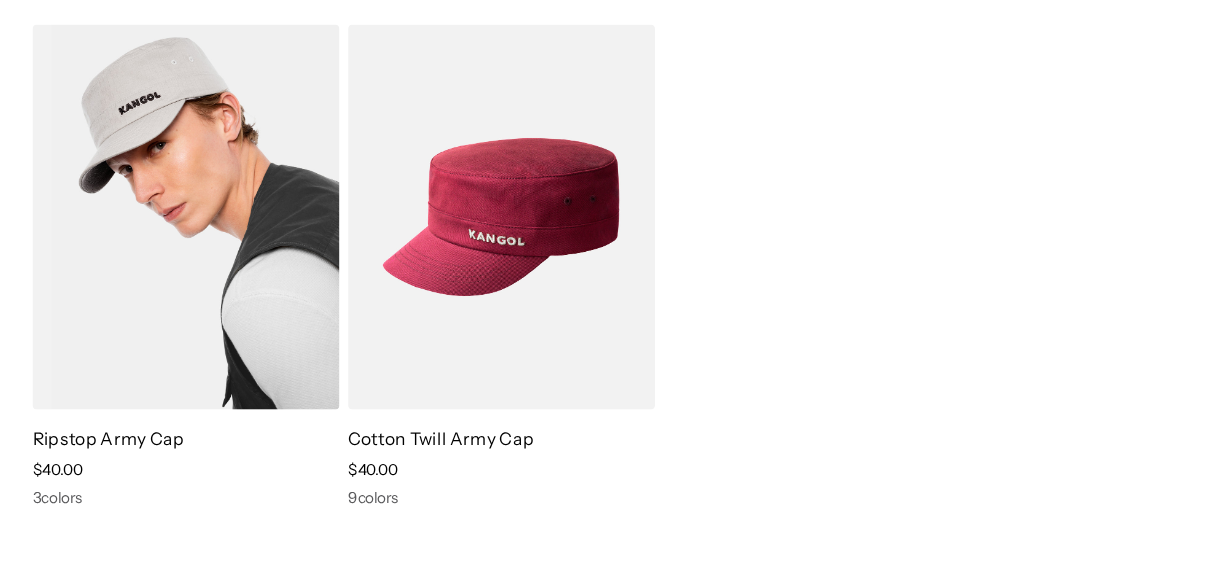 click at bounding box center [171, 243] 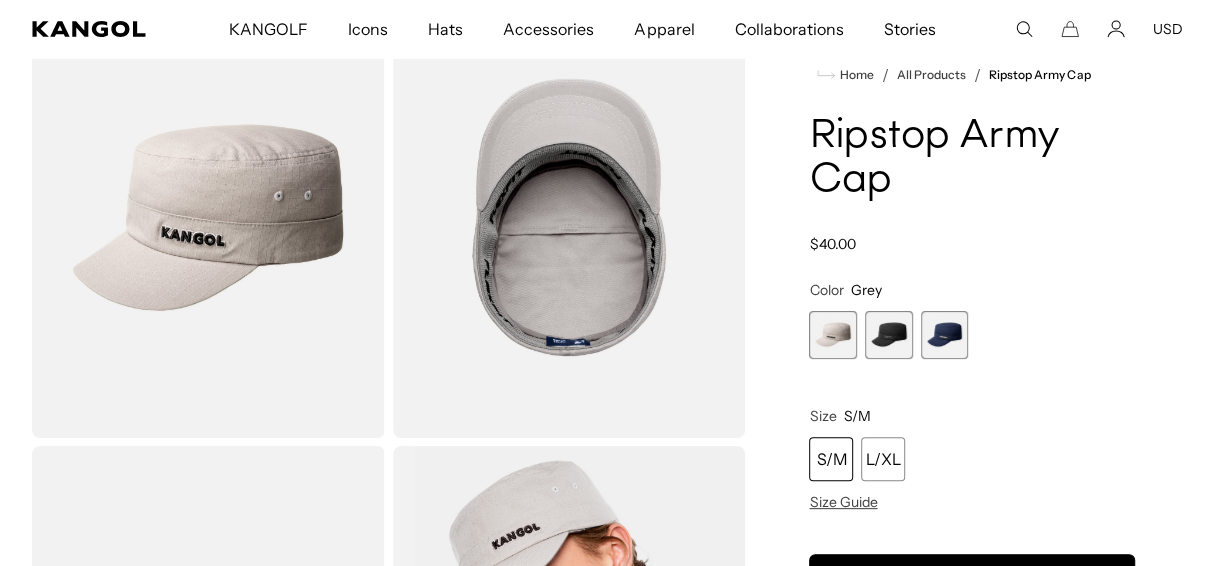 scroll, scrollTop: 161, scrollLeft: 0, axis: vertical 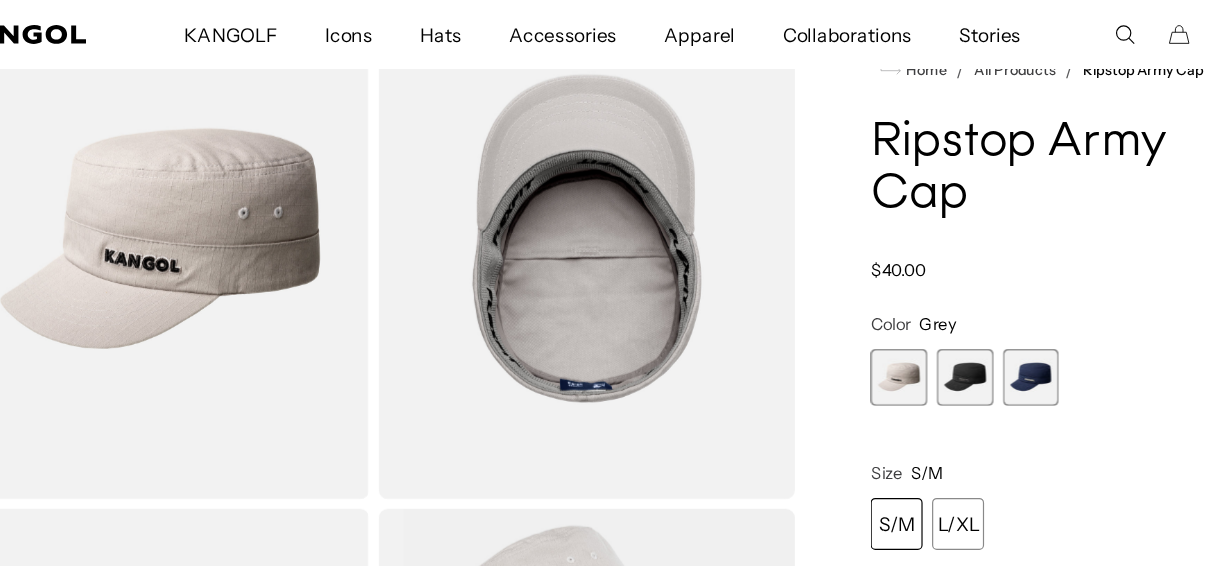 click at bounding box center (889, 319) 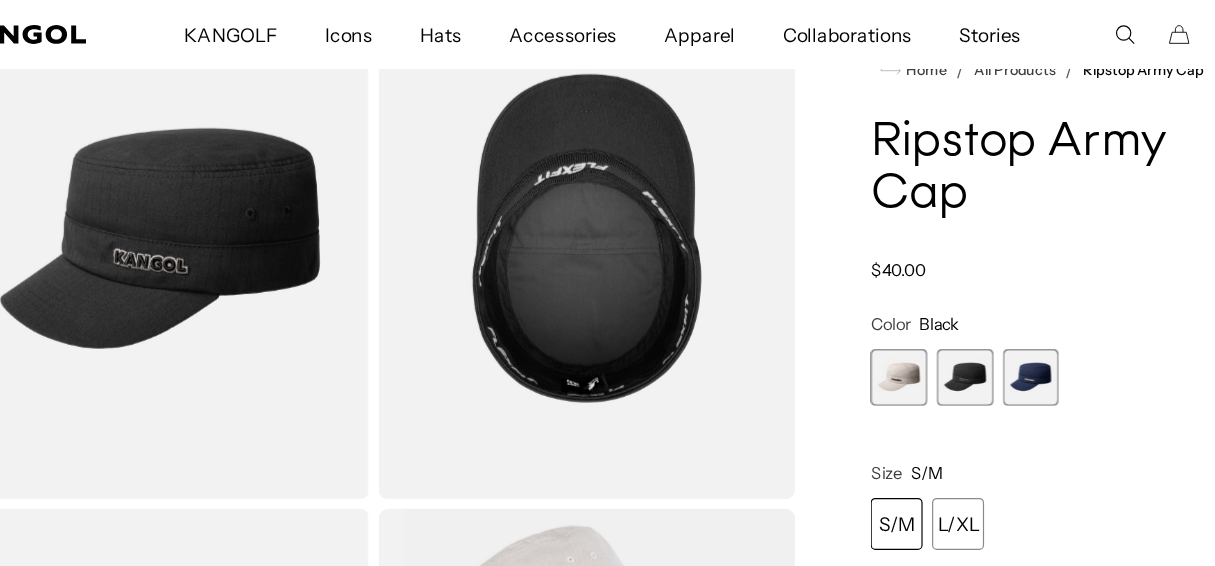 click at bounding box center (945, 319) 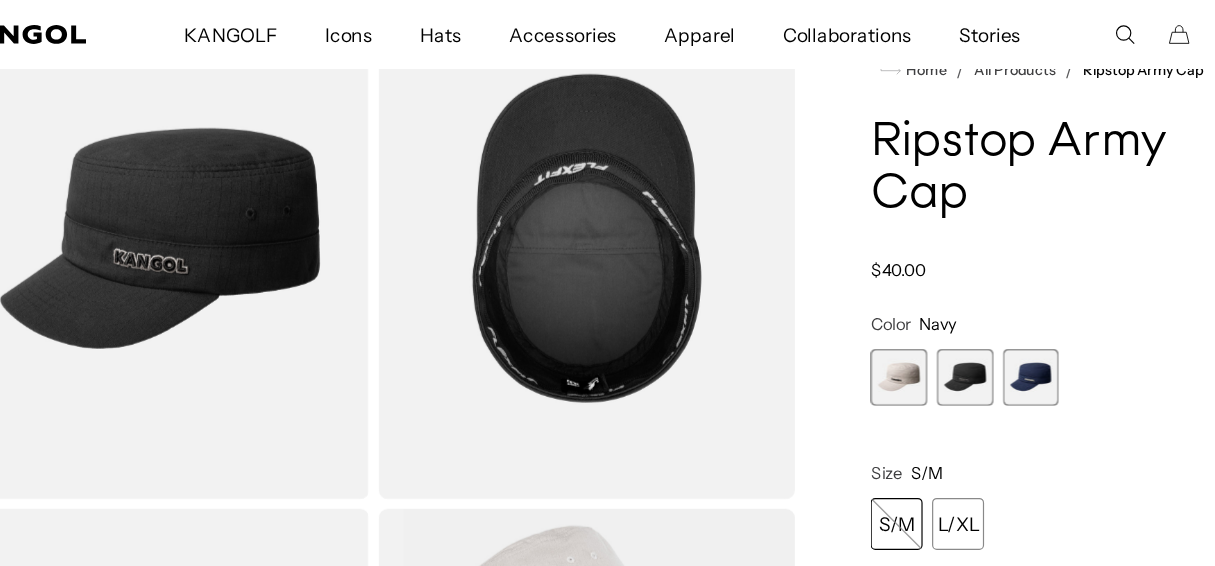 scroll, scrollTop: 0, scrollLeft: 412, axis: horizontal 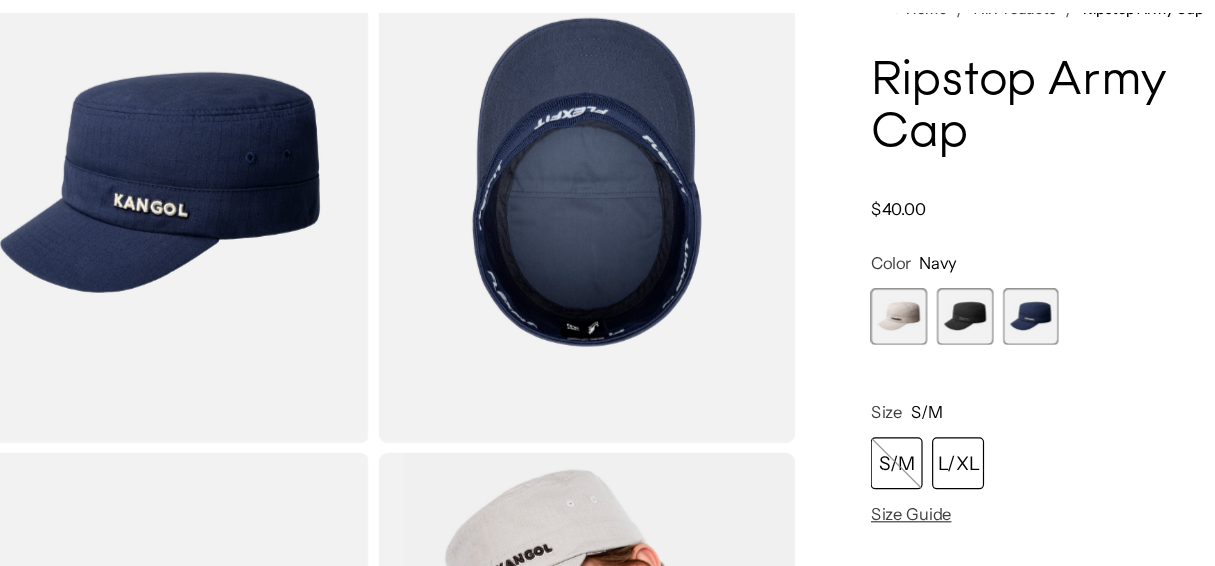 click on "L/XL" at bounding box center [883, 439] 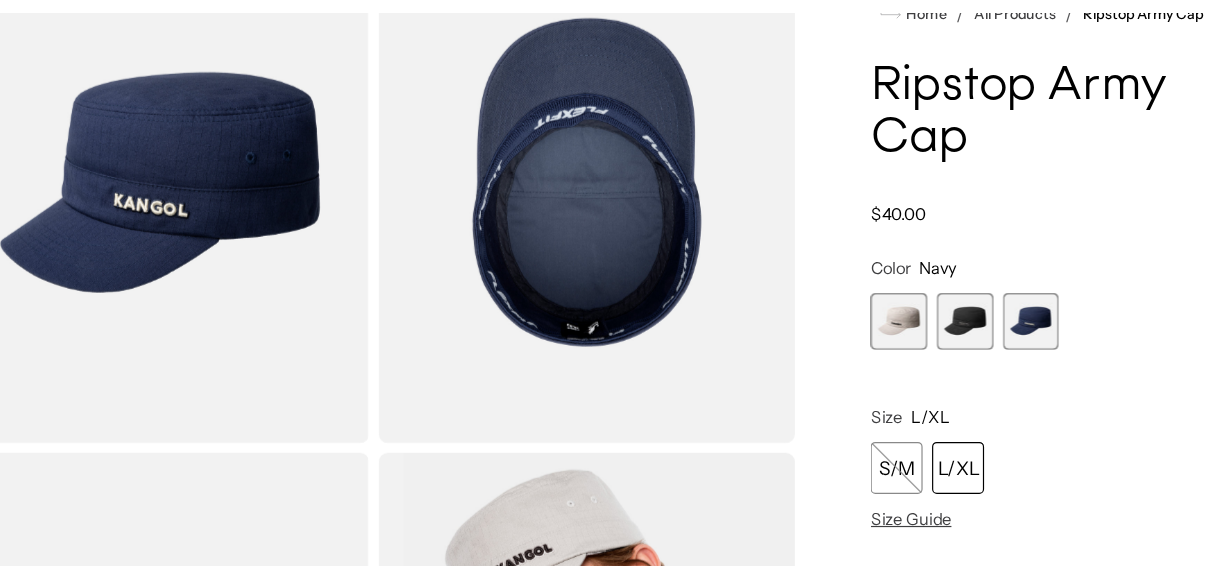 scroll, scrollTop: 0, scrollLeft: 412, axis: horizontal 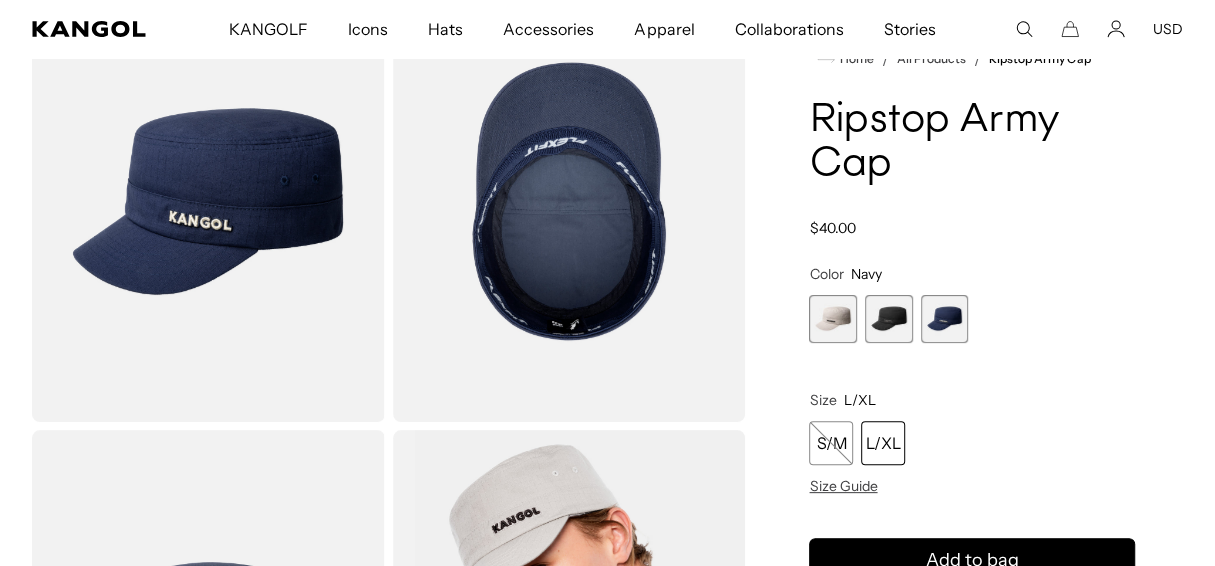 click at bounding box center [889, 319] 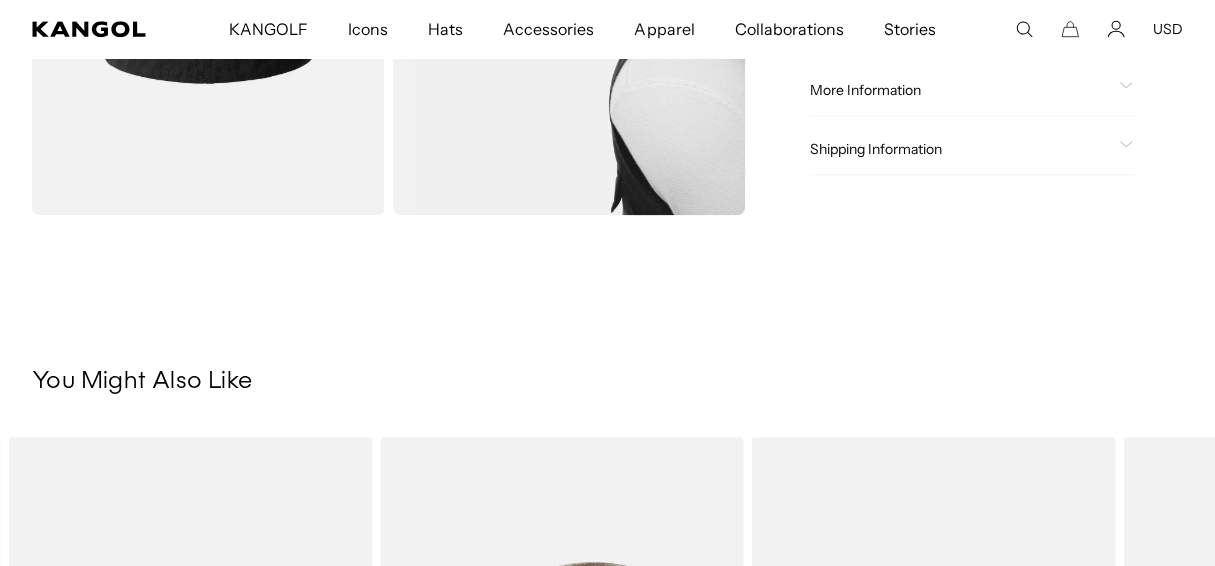 scroll, scrollTop: 1053, scrollLeft: 0, axis: vertical 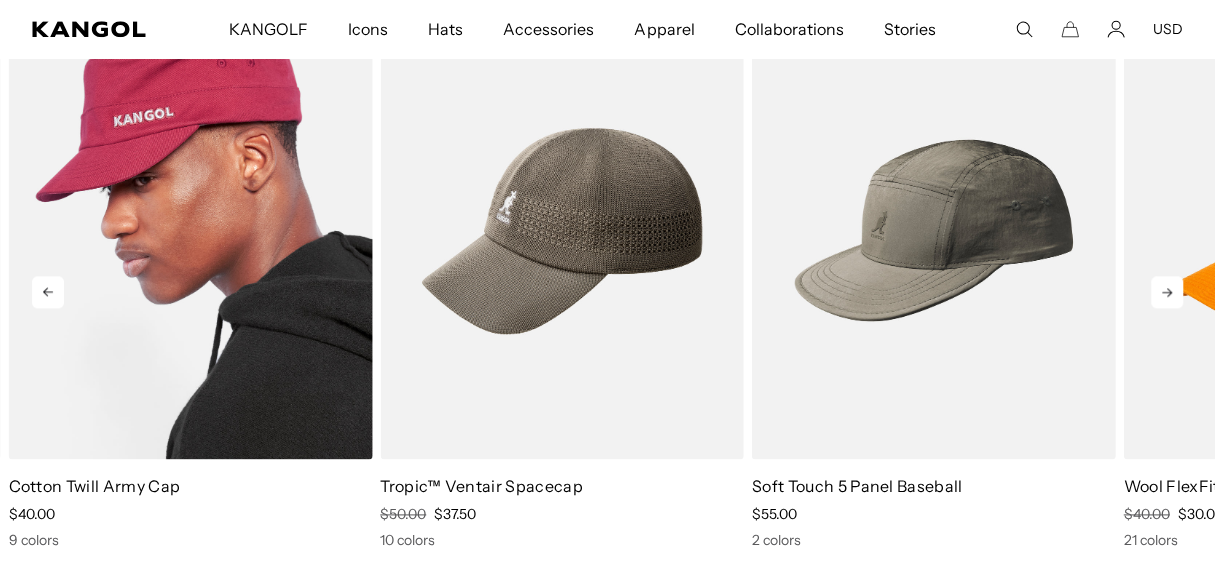 click at bounding box center (191, 231) 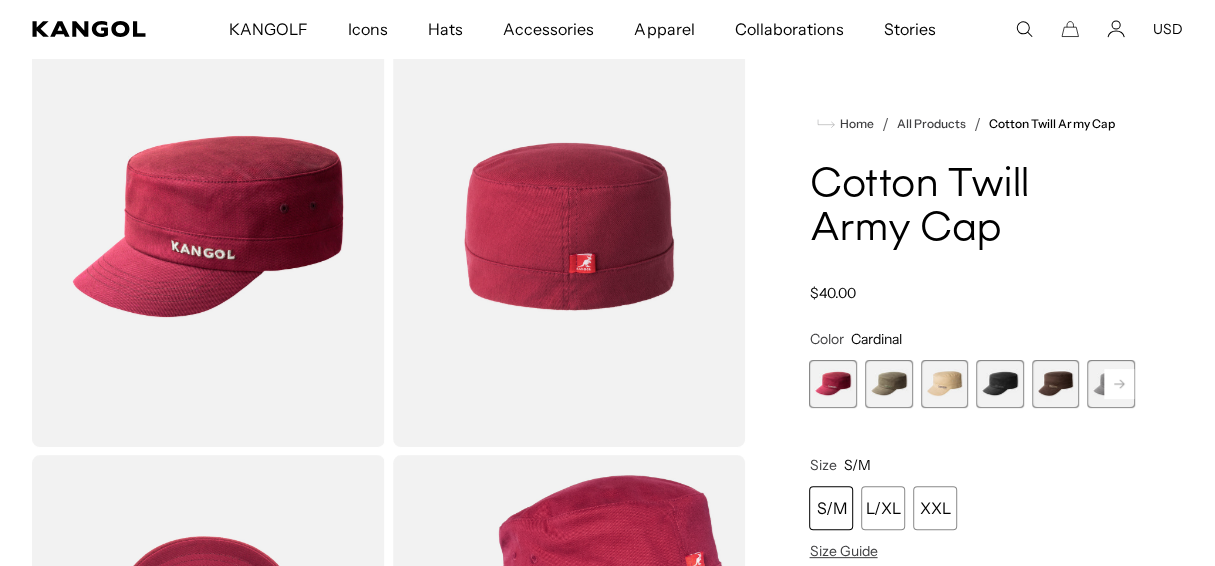 scroll, scrollTop: 126, scrollLeft: 0, axis: vertical 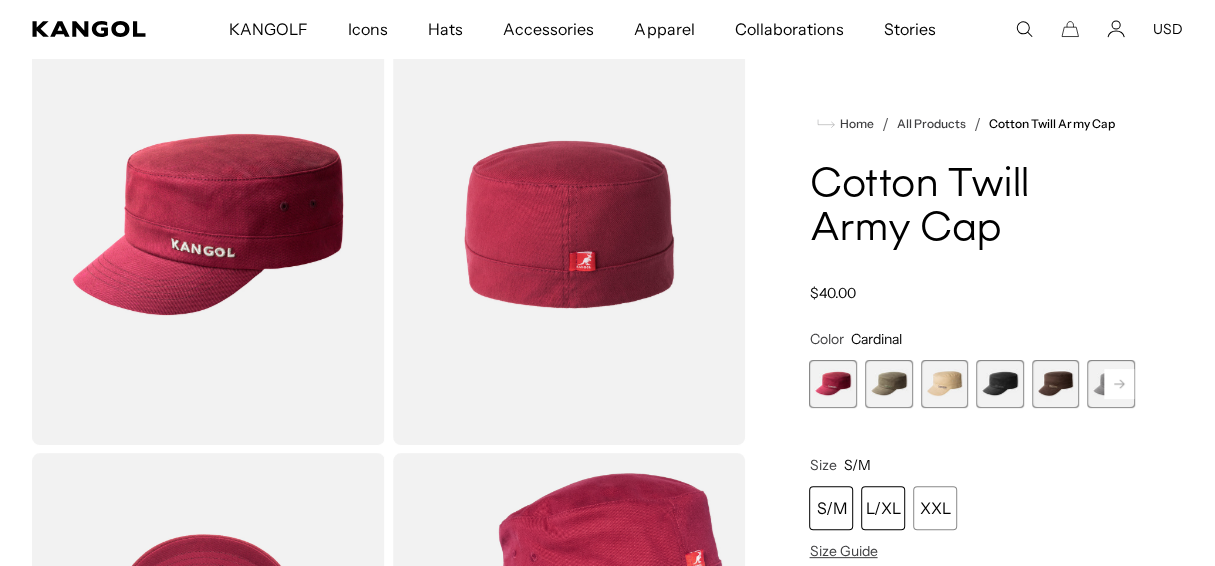 click on "L/XL" at bounding box center (883, 508) 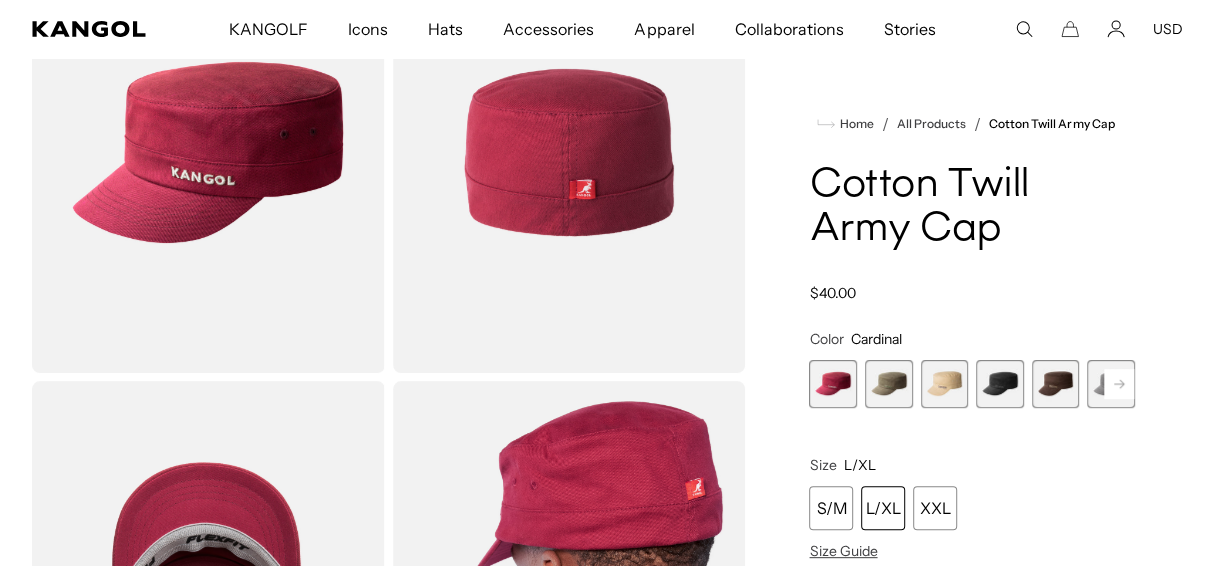 scroll, scrollTop: 206, scrollLeft: 0, axis: vertical 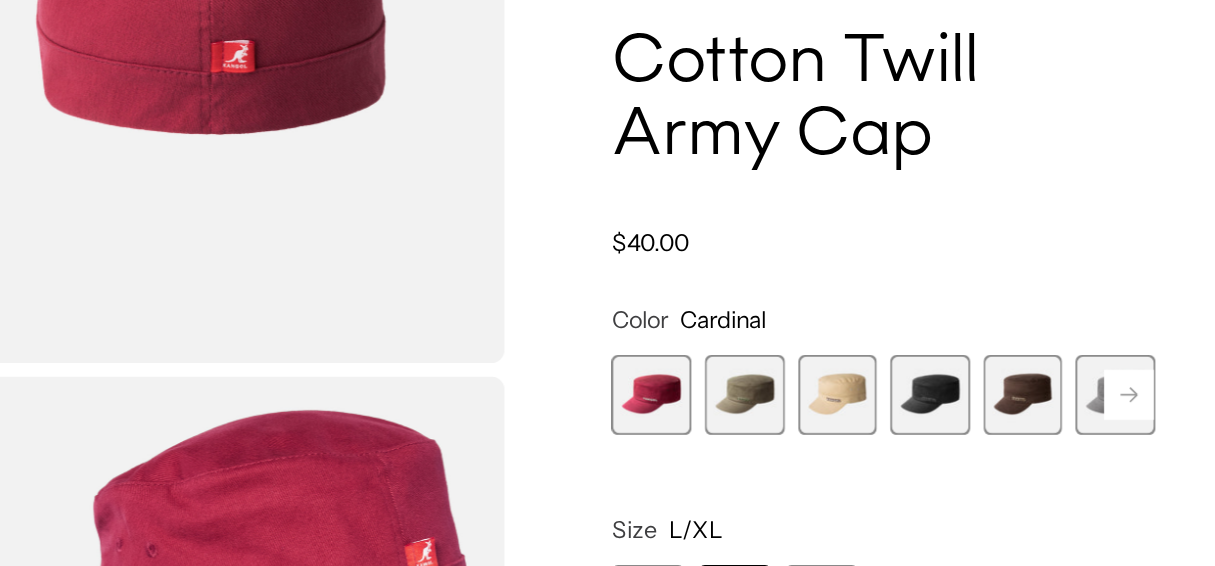 click on "Color
Cardinal
Previous
Next
Cardinal
Variant sold out or unavailable
Green
Variant sold out or unavailable
Beige
Variant sold out or unavailable
Black
Variant sold out or unavailable
Brown
Variant sold out or unavailable
Grey
Variant sold out or unavailable" at bounding box center [972, 445] 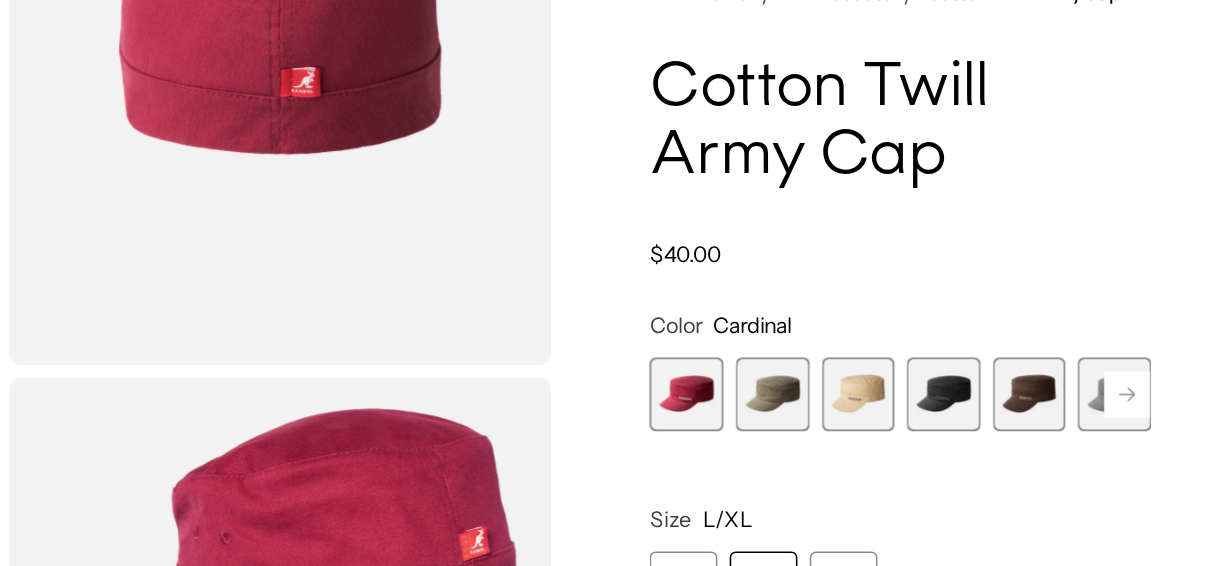scroll, scrollTop: 206, scrollLeft: 0, axis: vertical 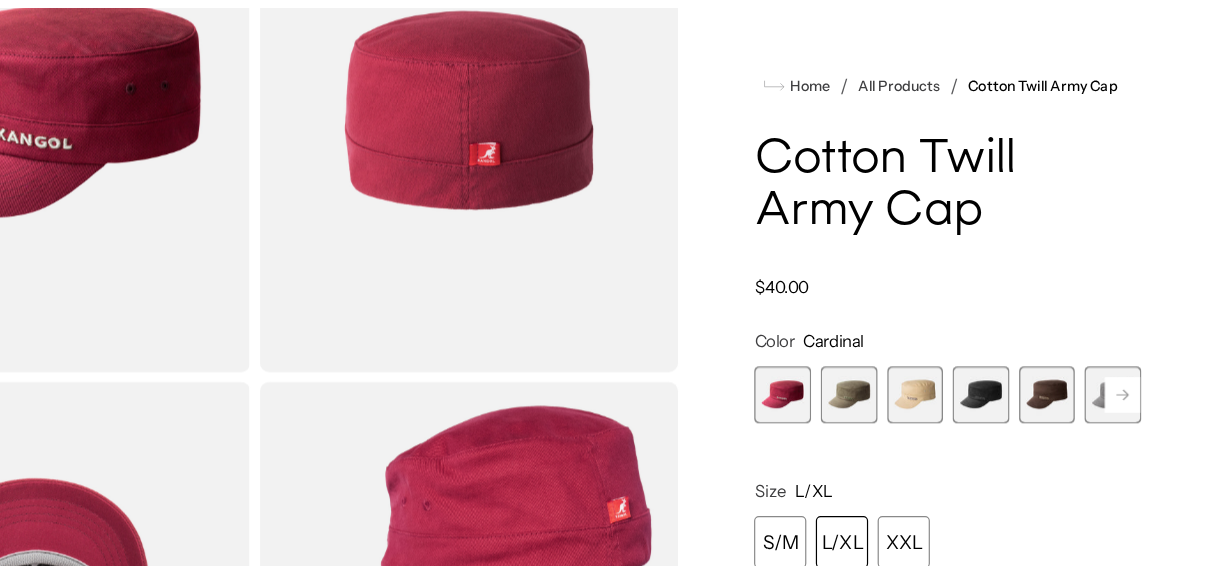 click at bounding box center (889, 384) 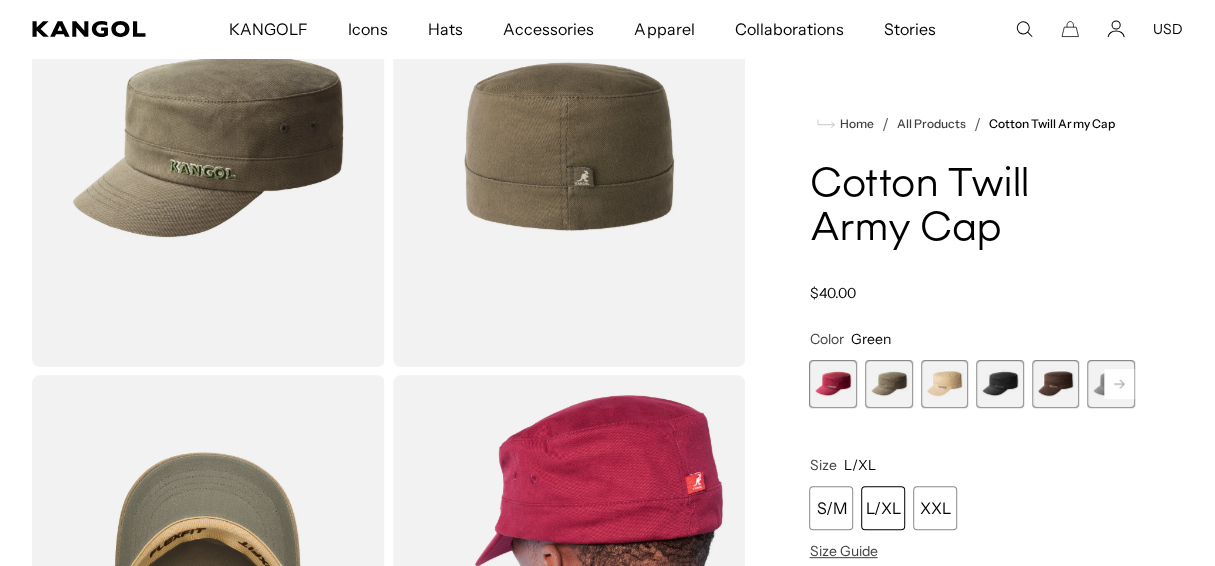 scroll, scrollTop: 203, scrollLeft: 0, axis: vertical 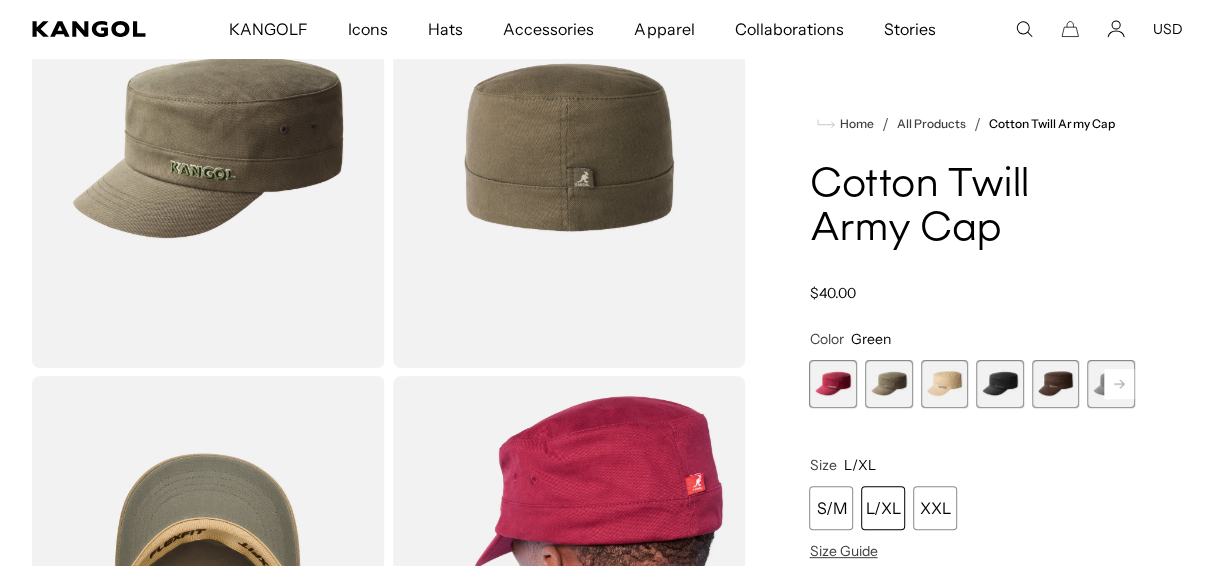 click at bounding box center [945, 384] 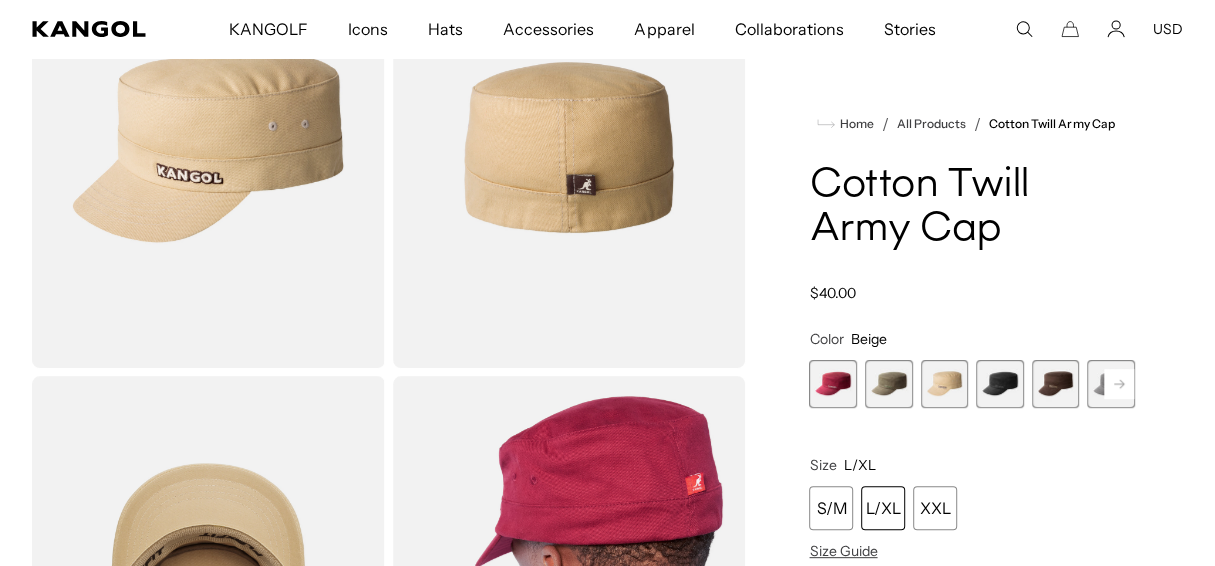 scroll, scrollTop: 0, scrollLeft: 412, axis: horizontal 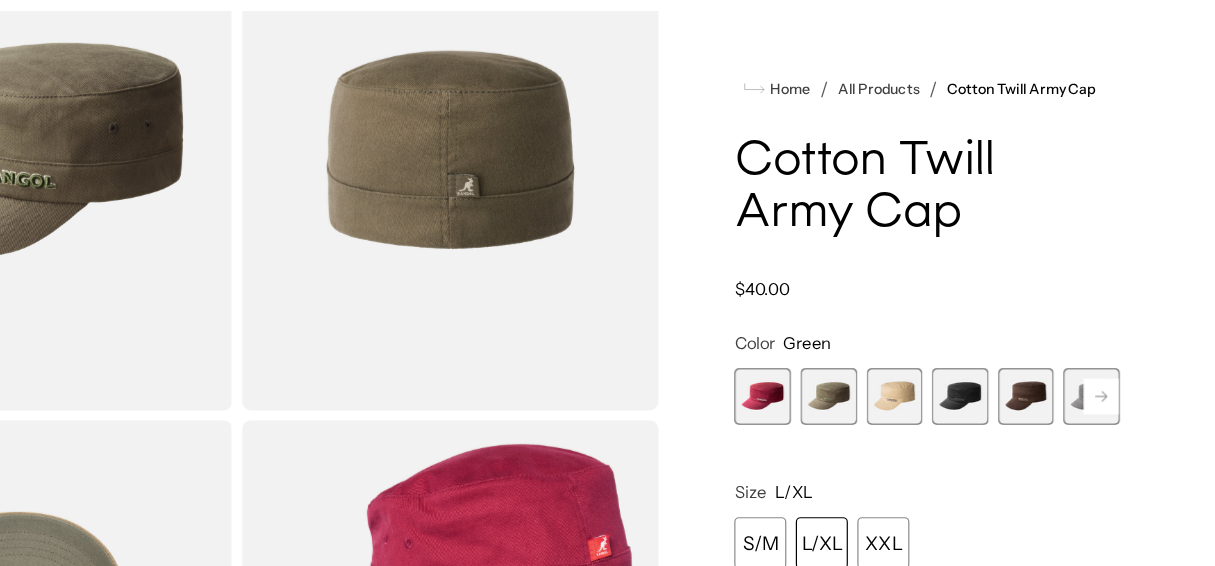 click at bounding box center [1000, 384] 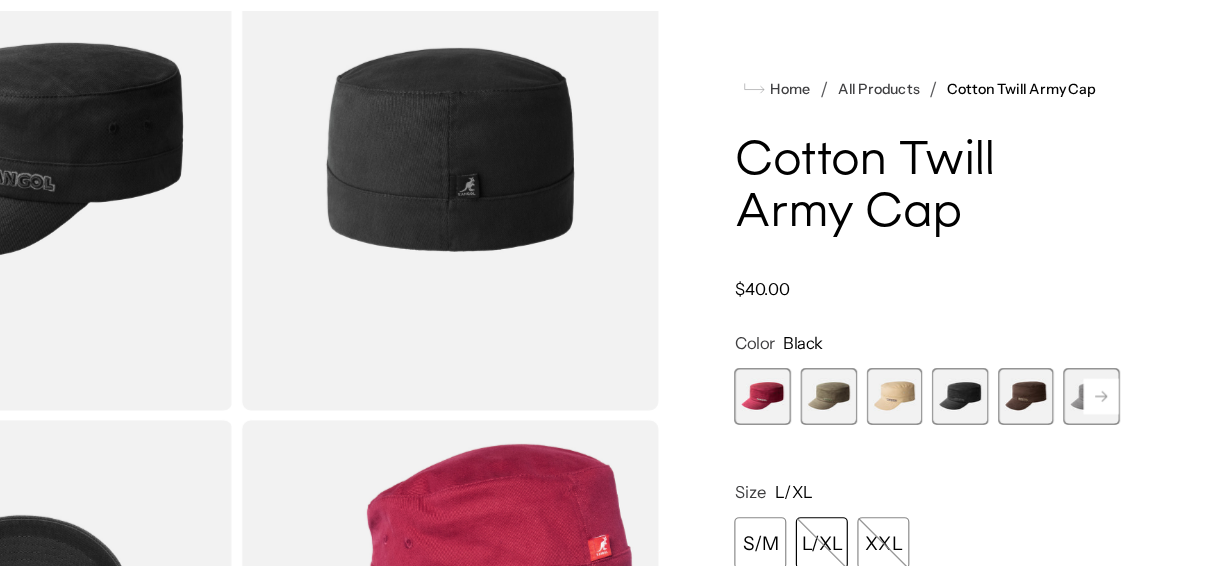 scroll, scrollTop: 0, scrollLeft: 0, axis: both 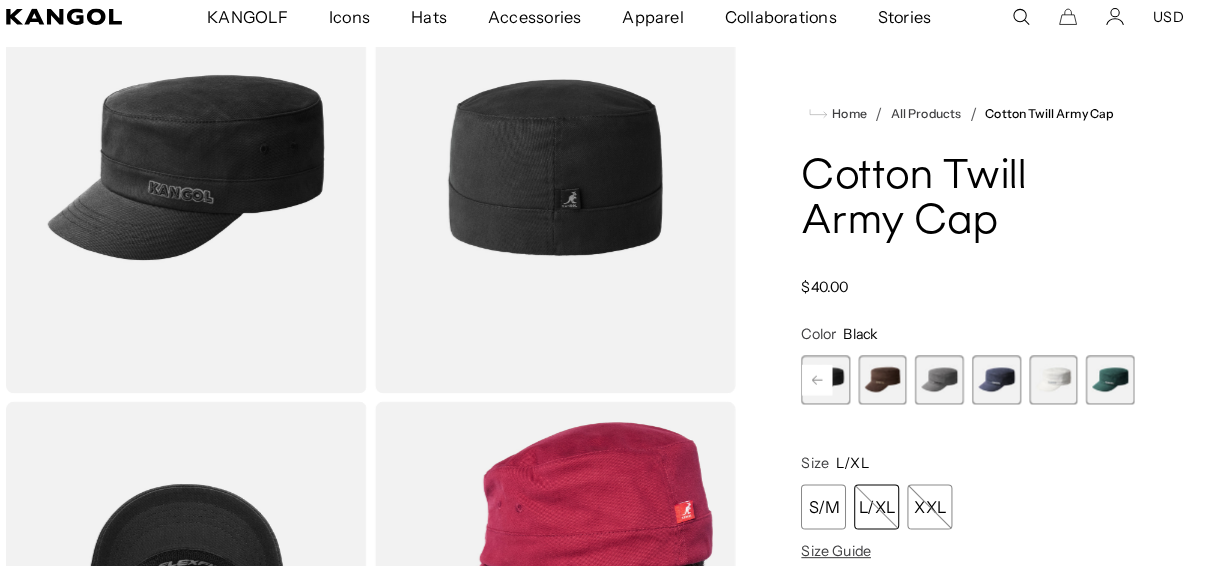 click at bounding box center [945, 384] 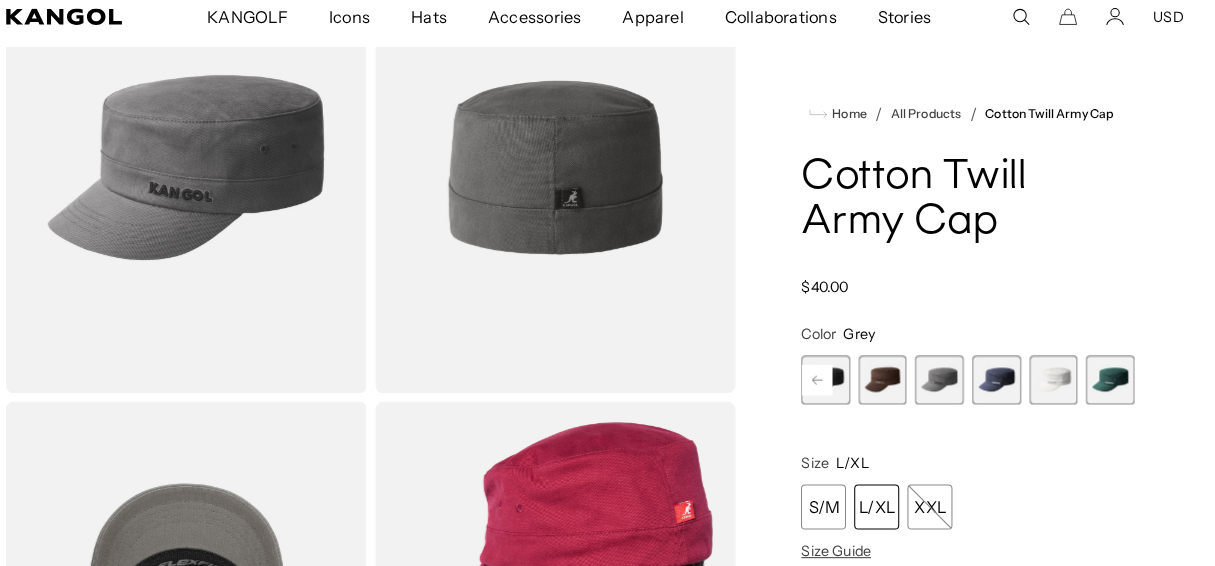 scroll, scrollTop: 0, scrollLeft: 412, axis: horizontal 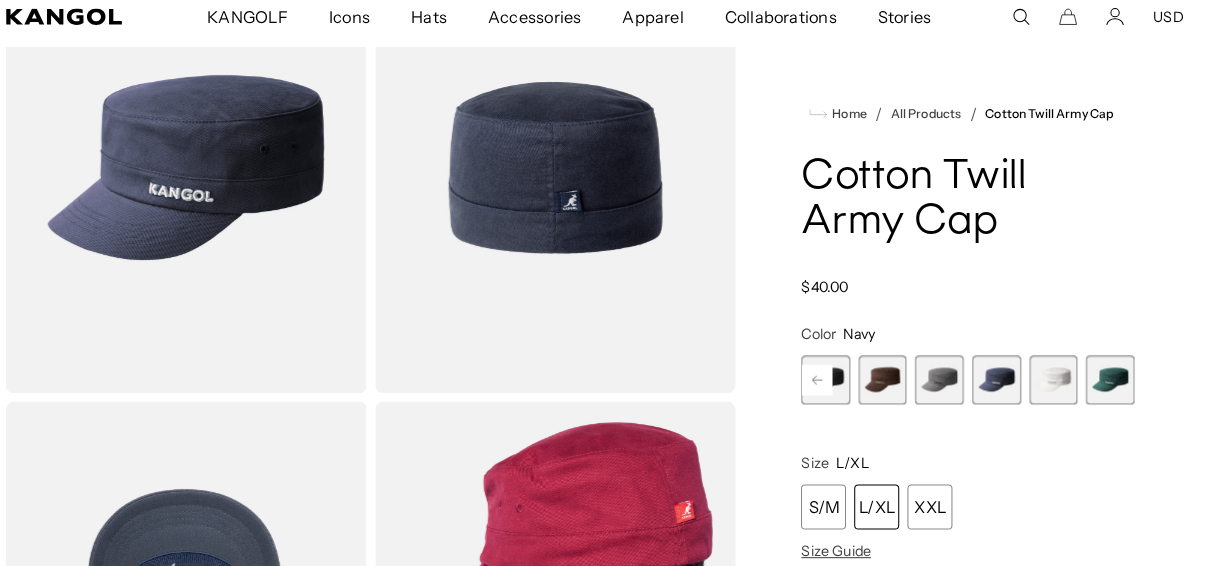 click on "L/XL" at bounding box center (883, 508) 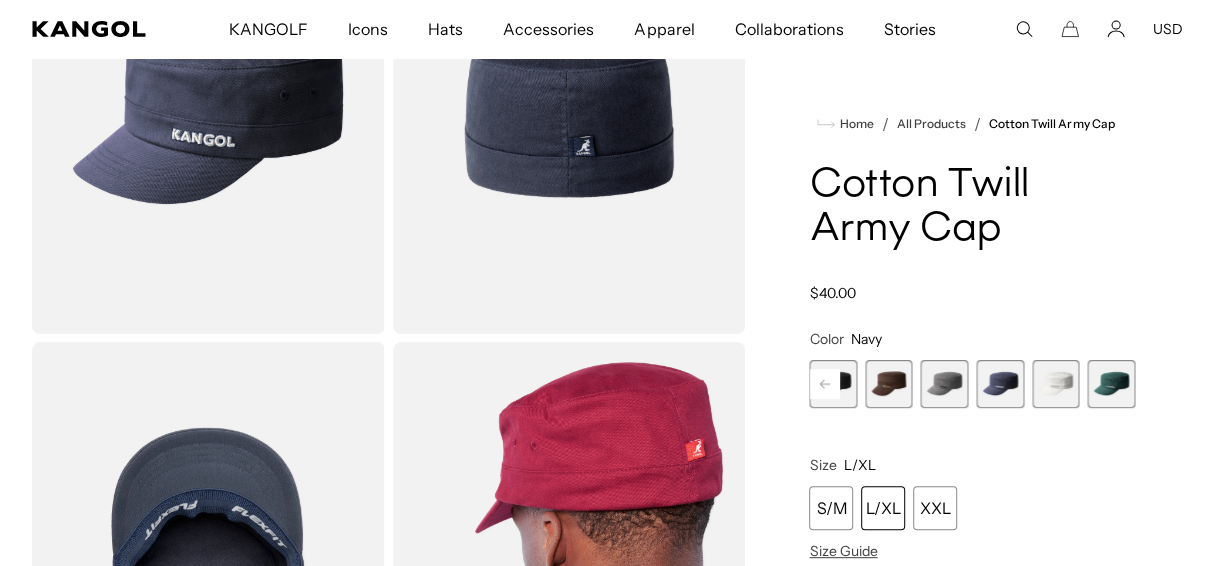 click on "S/M L/XL XXL" at bounding box center (972, 508) 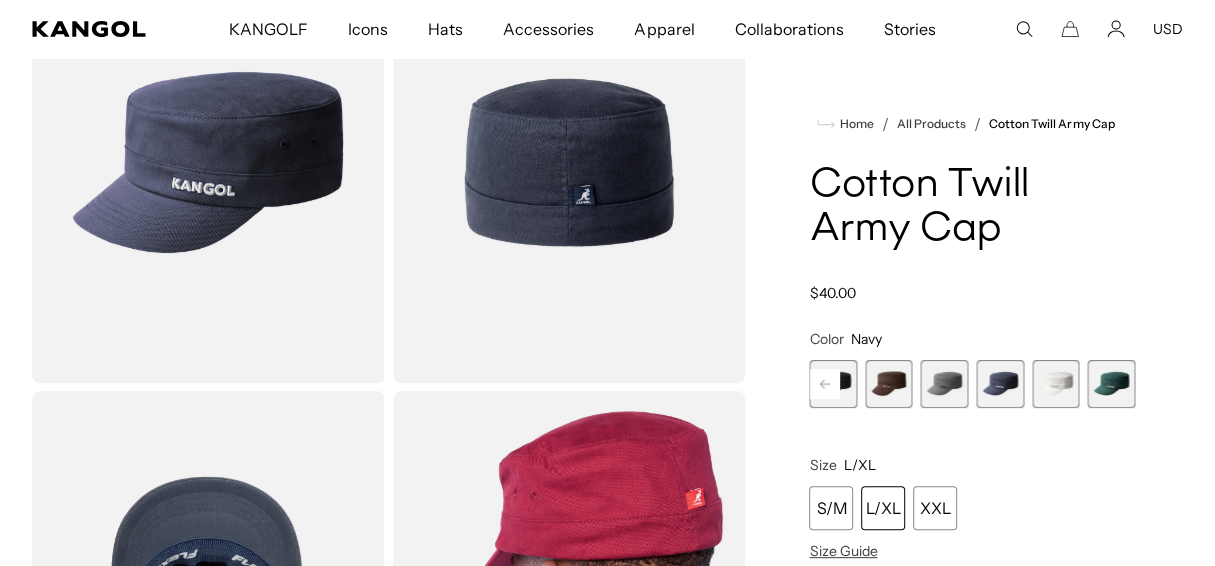 click on "L/XL" at bounding box center (883, 508) 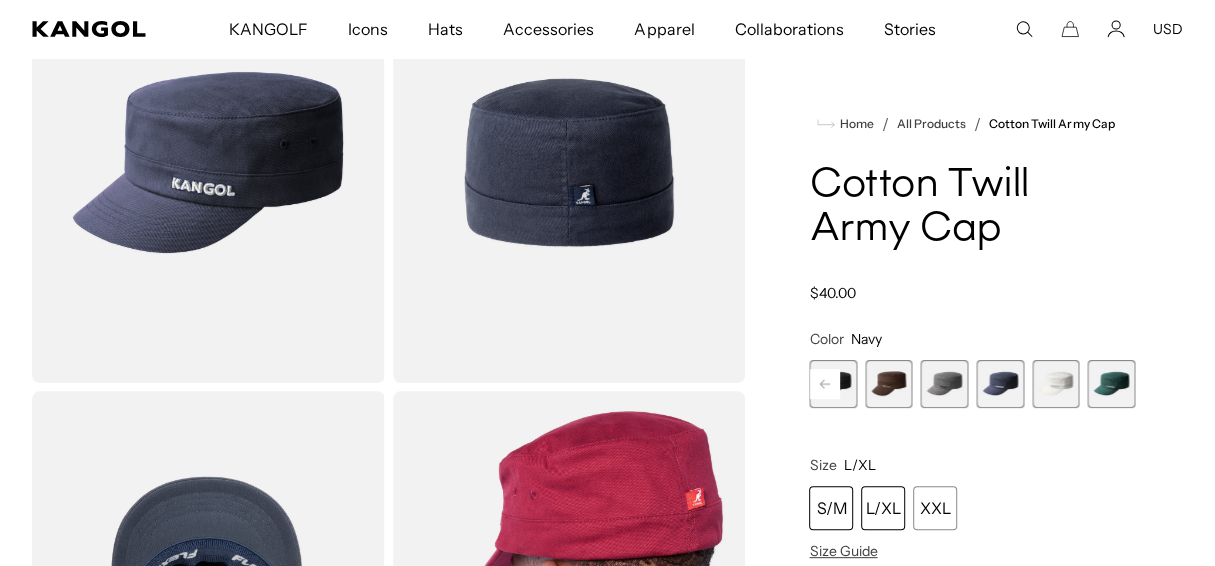 click on "S/M" at bounding box center (831, 508) 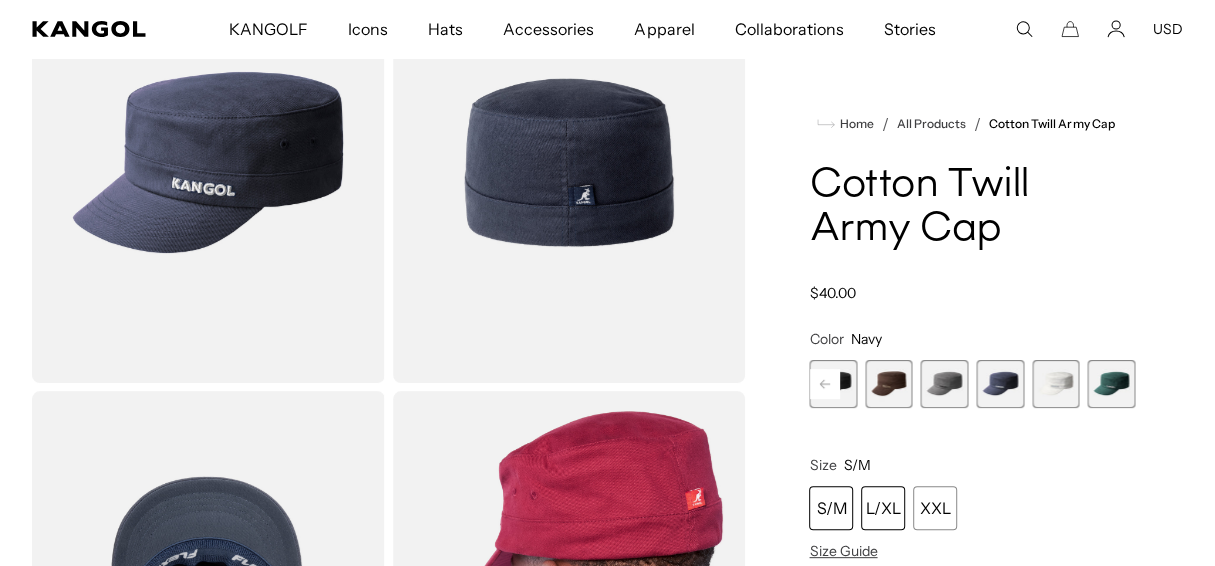 click on "L/XL" at bounding box center (883, 508) 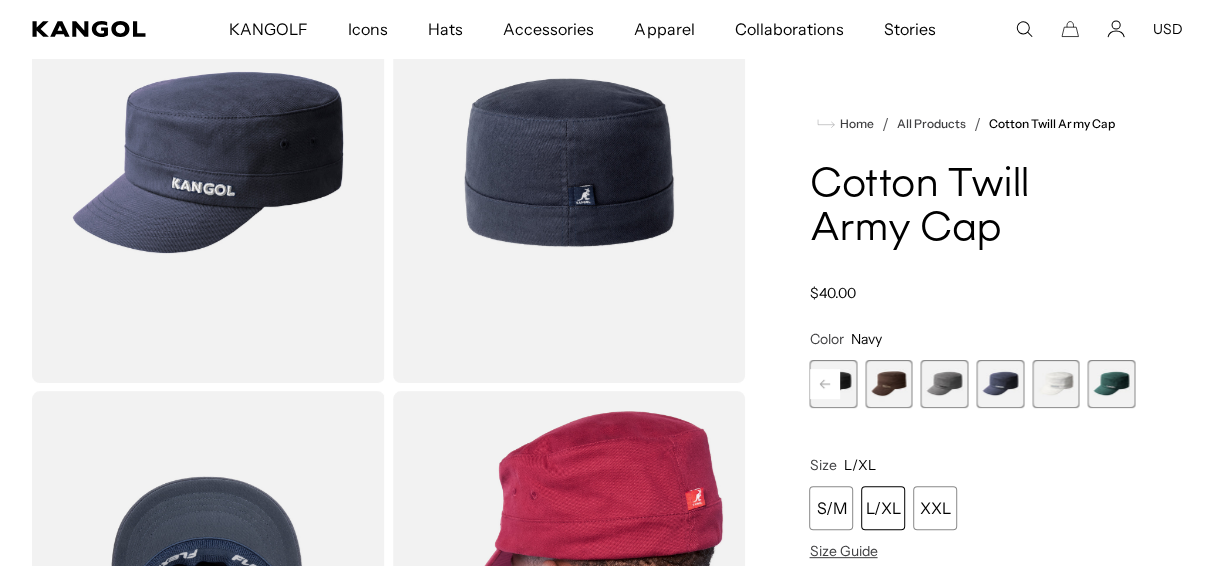click at bounding box center [1000, 384] 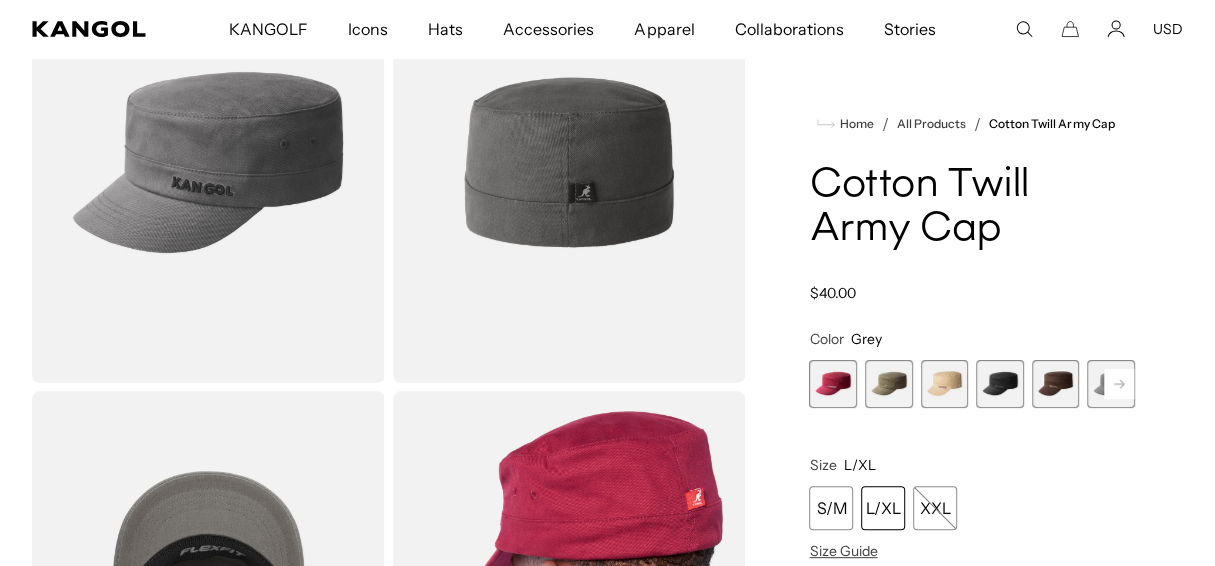 click at bounding box center (945, 384) 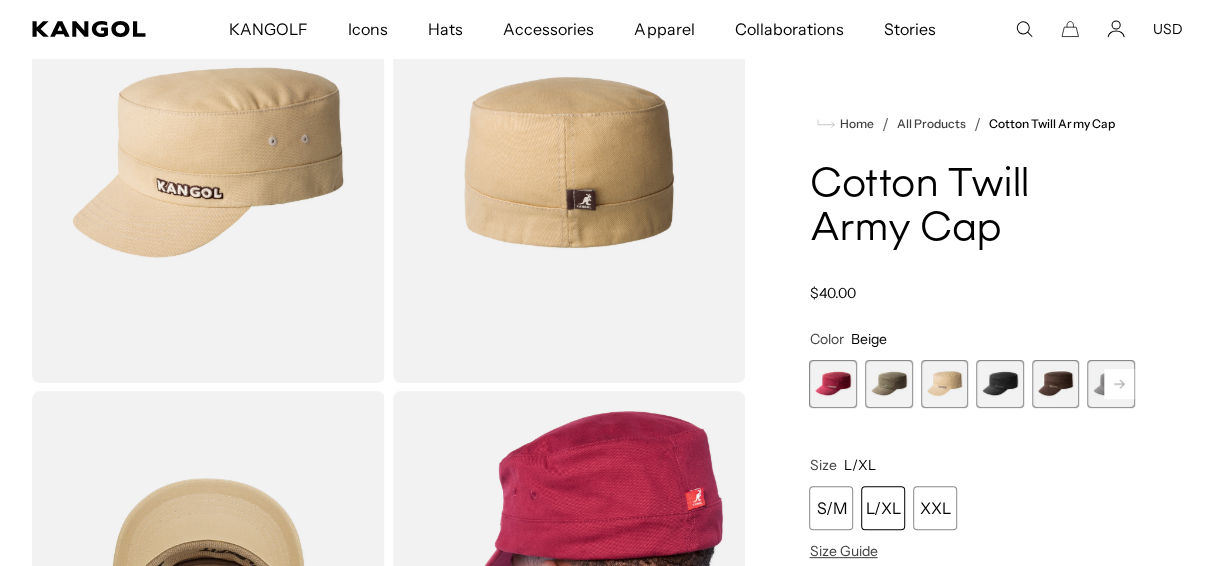 scroll, scrollTop: 0, scrollLeft: 0, axis: both 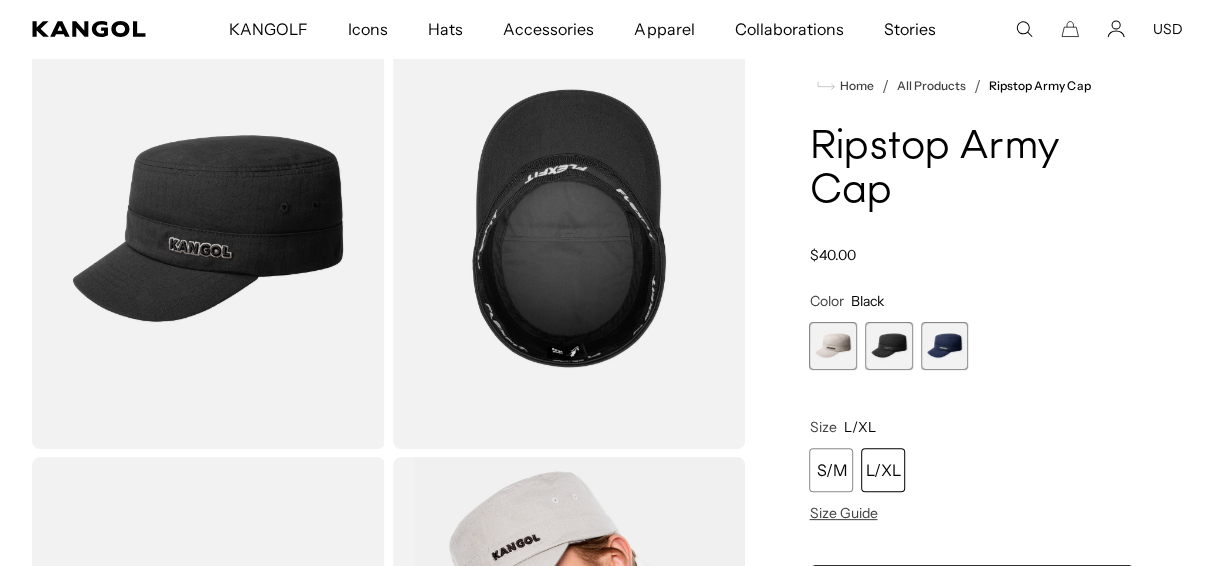 click at bounding box center [889, 346] 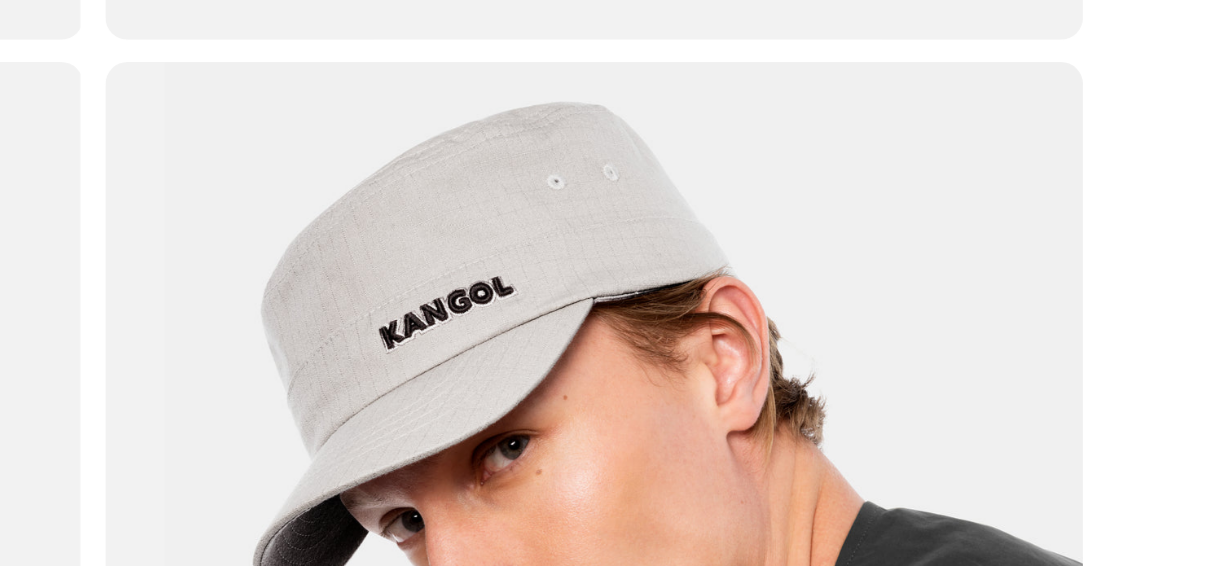 scroll, scrollTop: 320, scrollLeft: 0, axis: vertical 